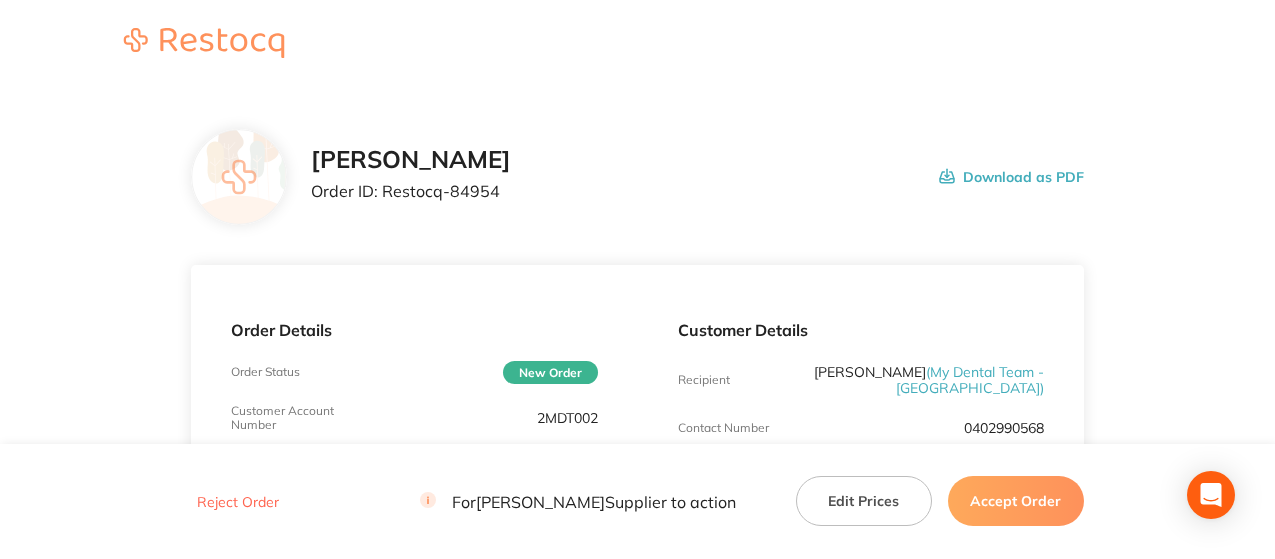 scroll, scrollTop: 0, scrollLeft: 0, axis: both 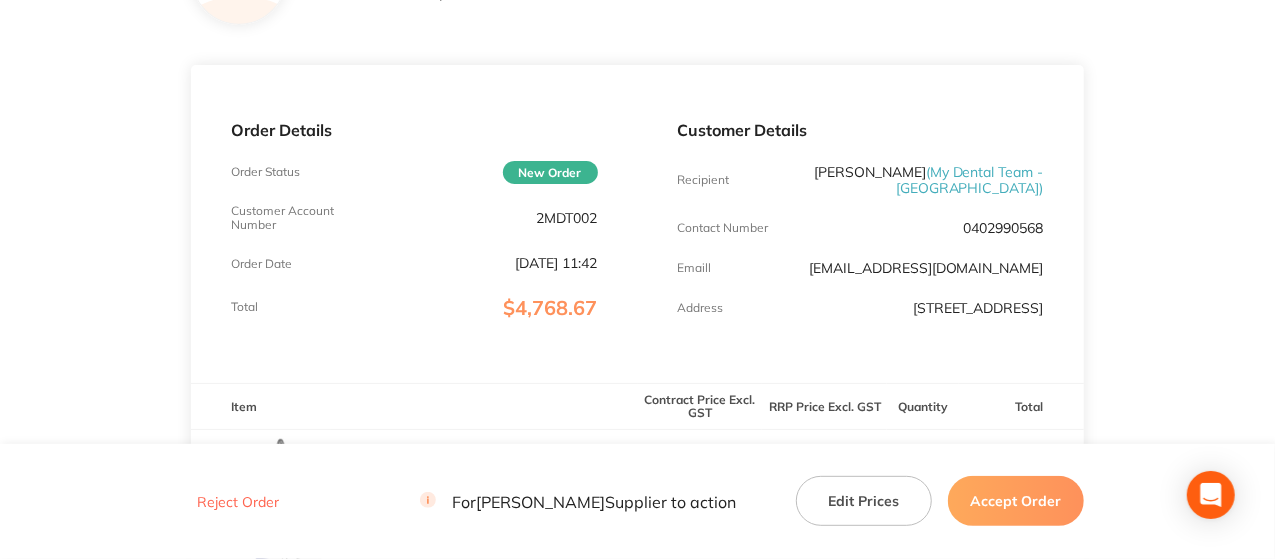 click on "2MDT002" at bounding box center (567, 218) 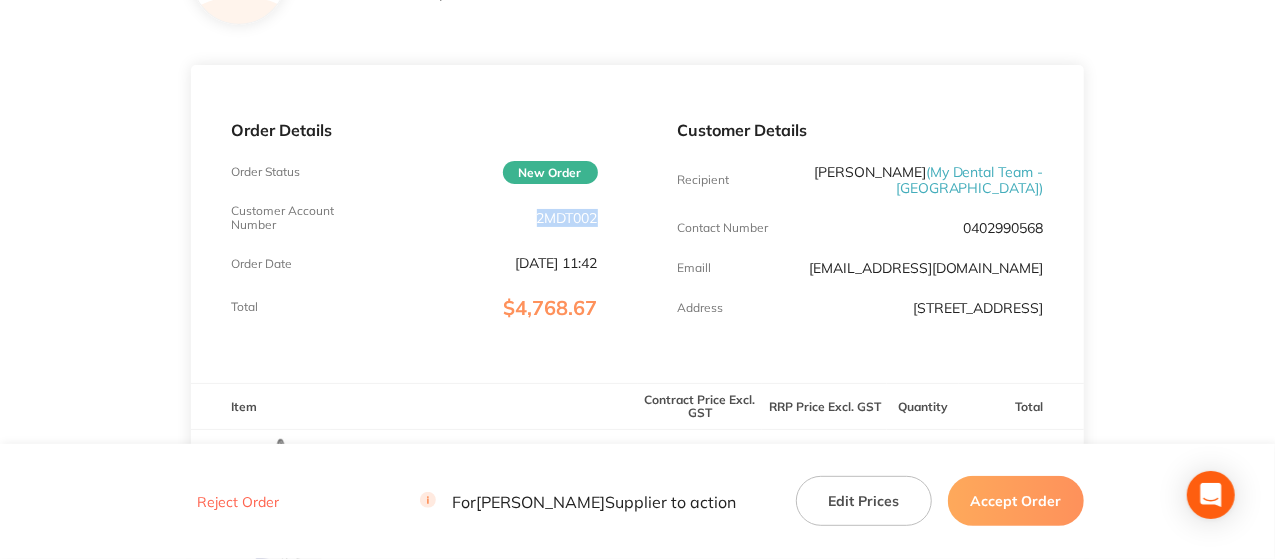 click on "2MDT002" at bounding box center [567, 218] 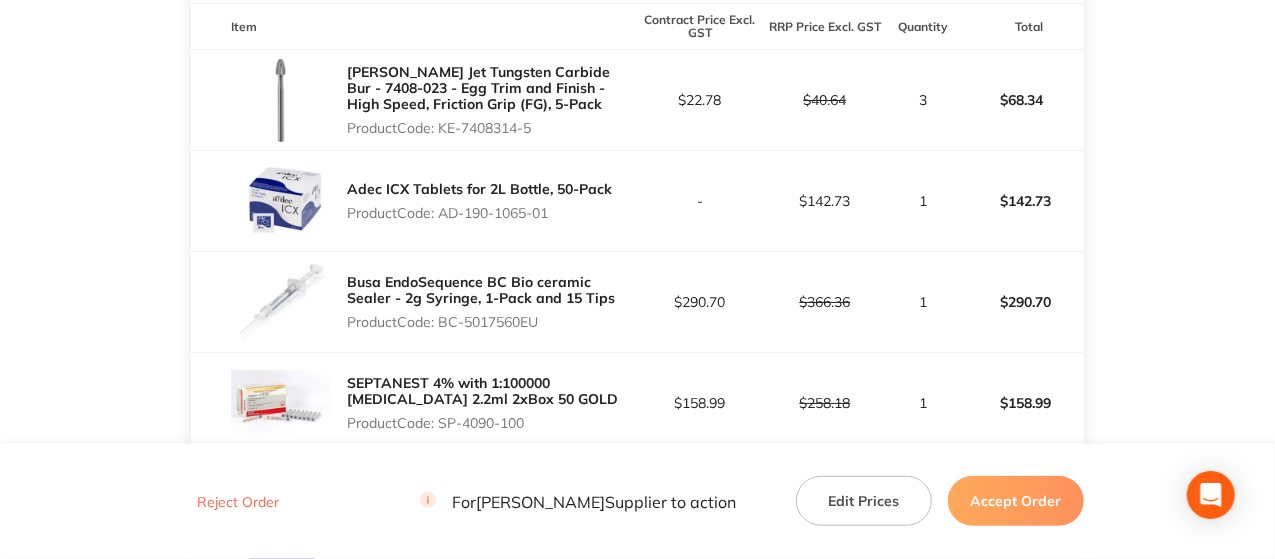 scroll, scrollTop: 600, scrollLeft: 0, axis: vertical 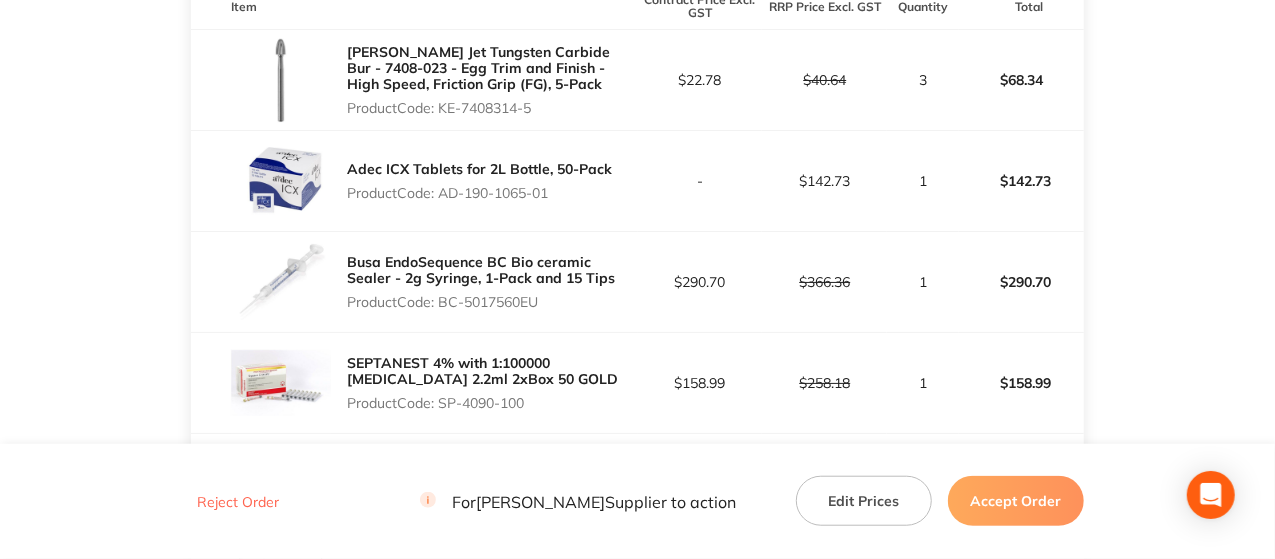 drag, startPoint x: 552, startPoint y: 123, endPoint x: 444, endPoint y: 127, distance: 108.07405 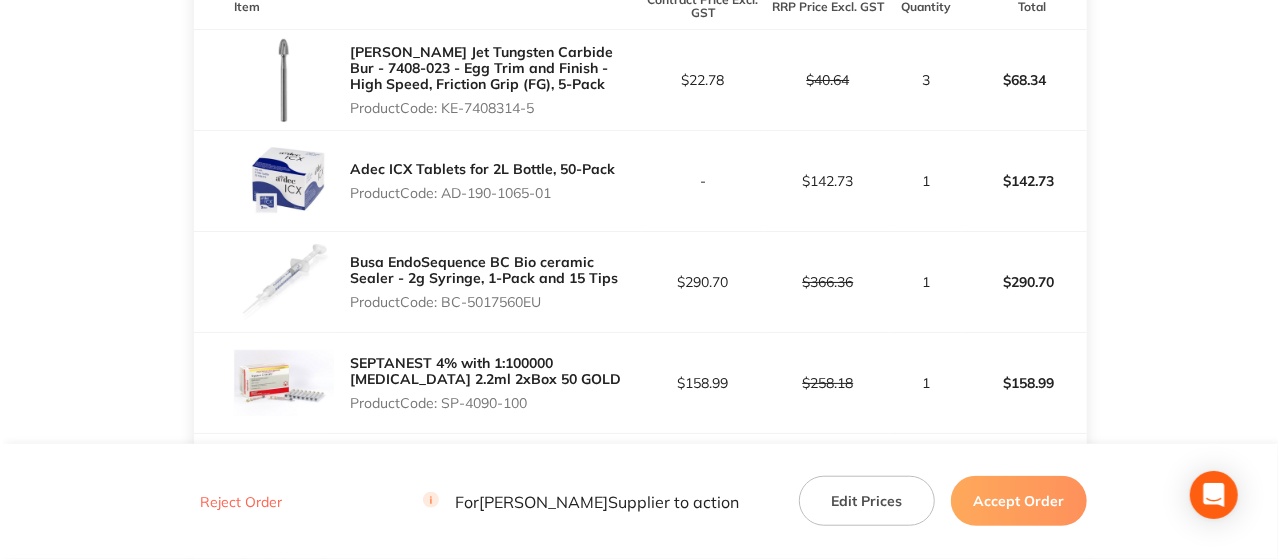 scroll, scrollTop: 0, scrollLeft: 0, axis: both 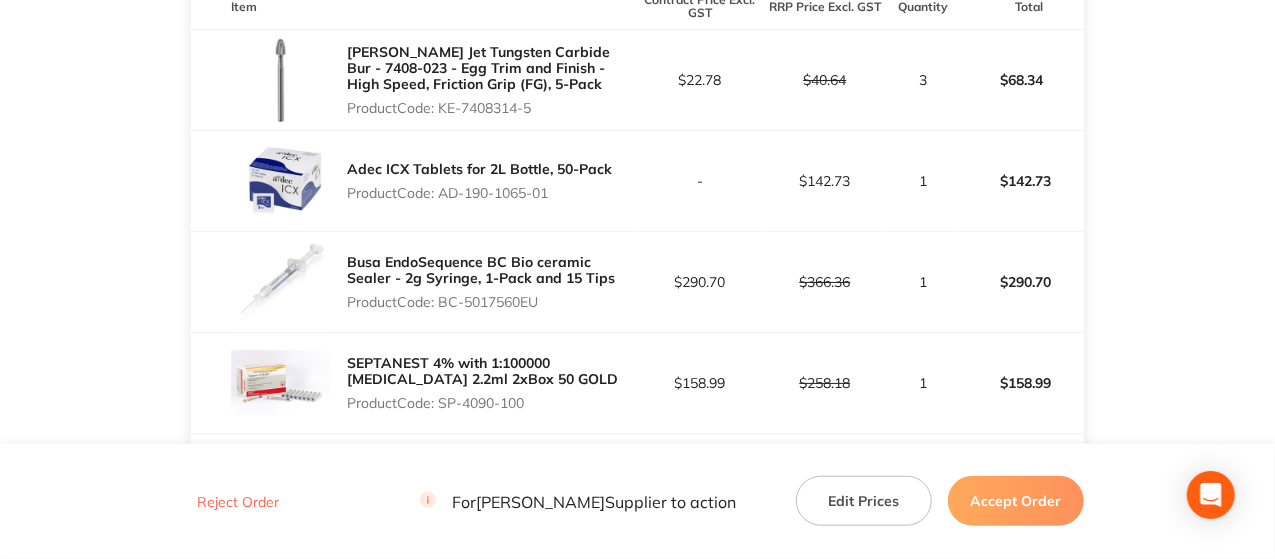drag, startPoint x: 560, startPoint y: 315, endPoint x: 440, endPoint y: 318, distance: 120.03749 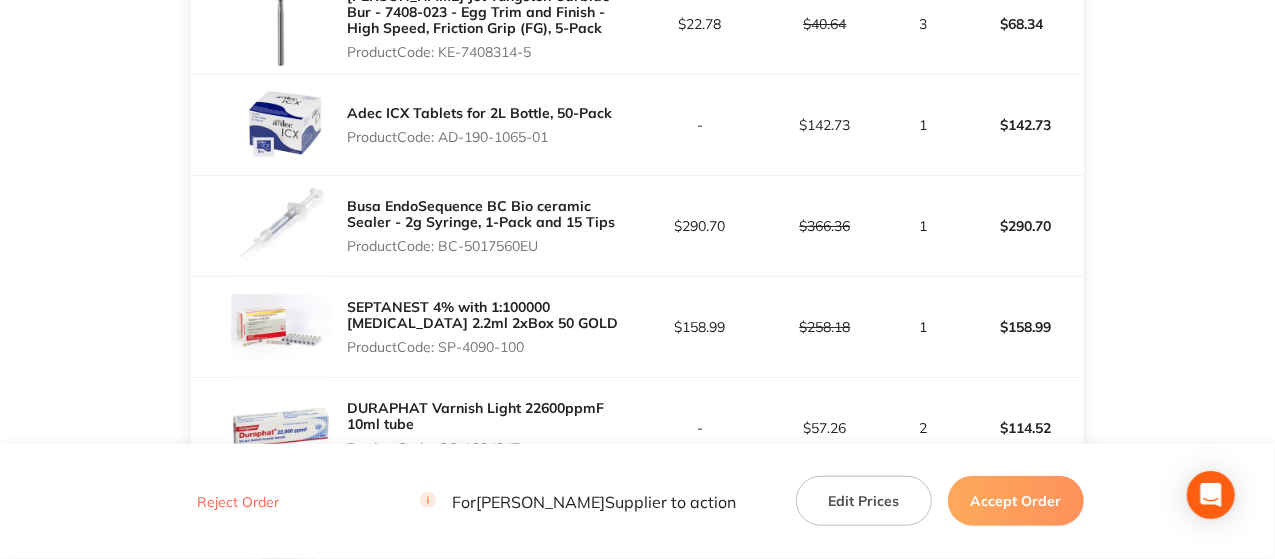 scroll, scrollTop: 700, scrollLeft: 0, axis: vertical 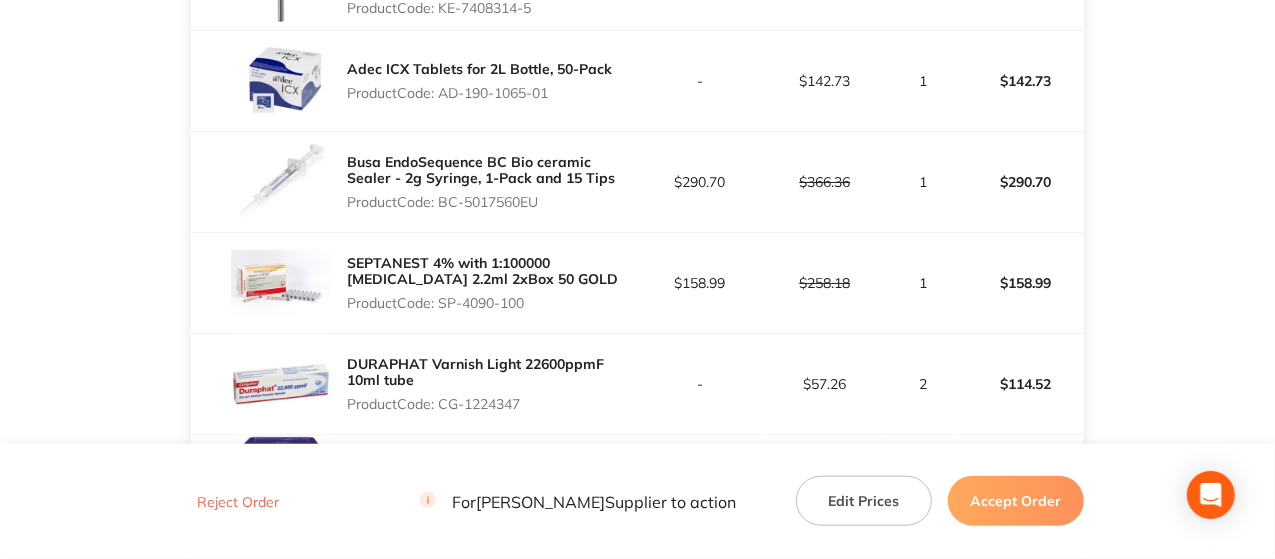 drag, startPoint x: 549, startPoint y: 326, endPoint x: 445, endPoint y: 321, distance: 104.120125 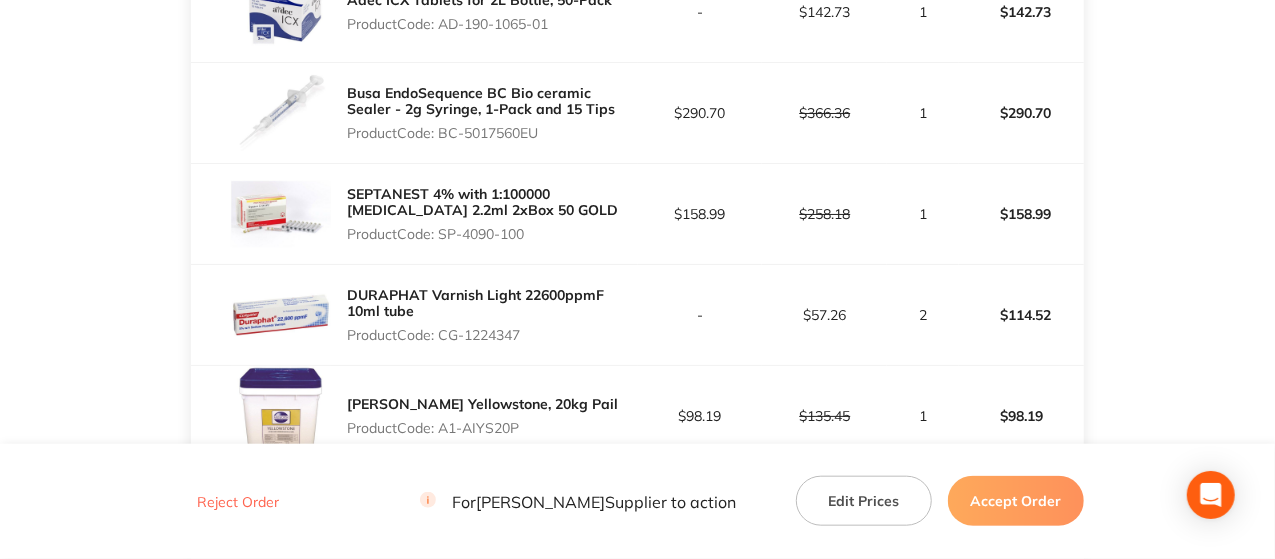 scroll, scrollTop: 800, scrollLeft: 0, axis: vertical 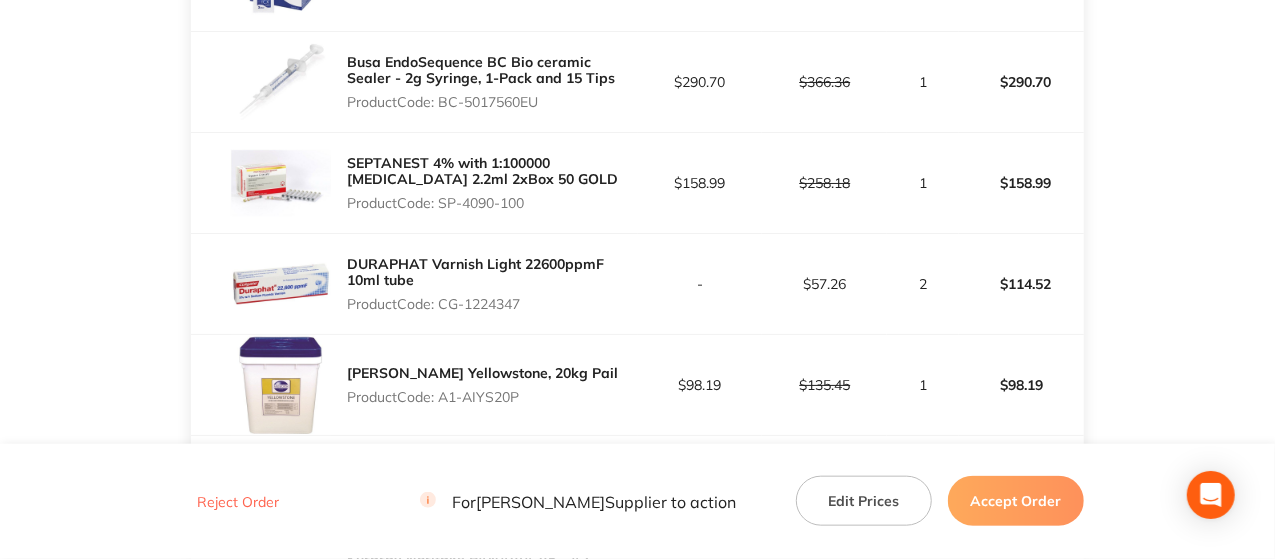 drag, startPoint x: 540, startPoint y: 317, endPoint x: 443, endPoint y: 319, distance: 97.020615 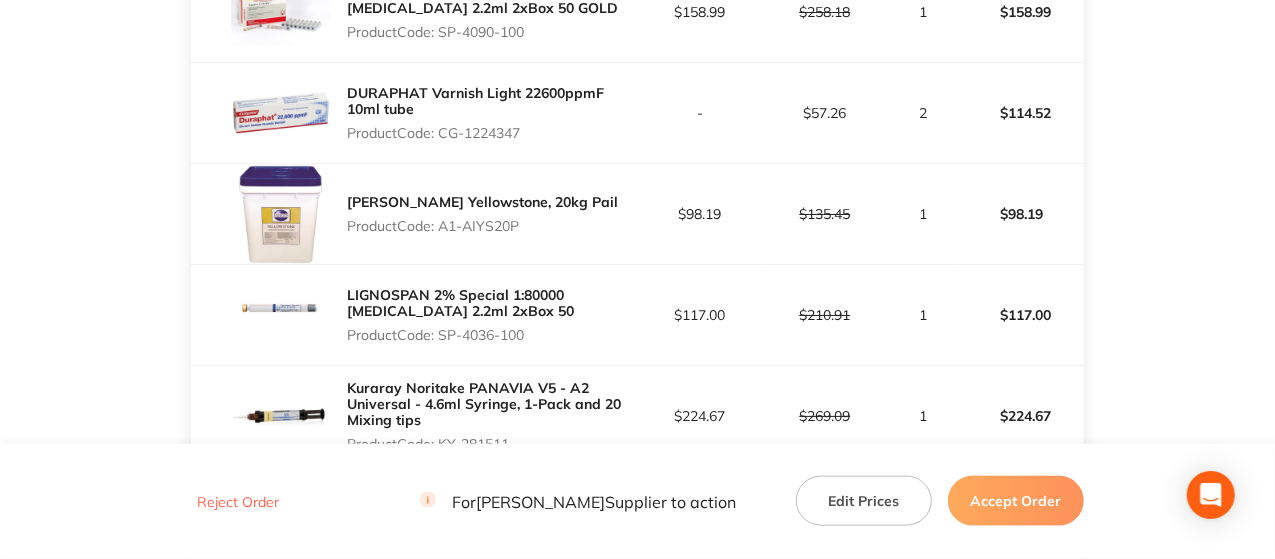 scroll, scrollTop: 1000, scrollLeft: 0, axis: vertical 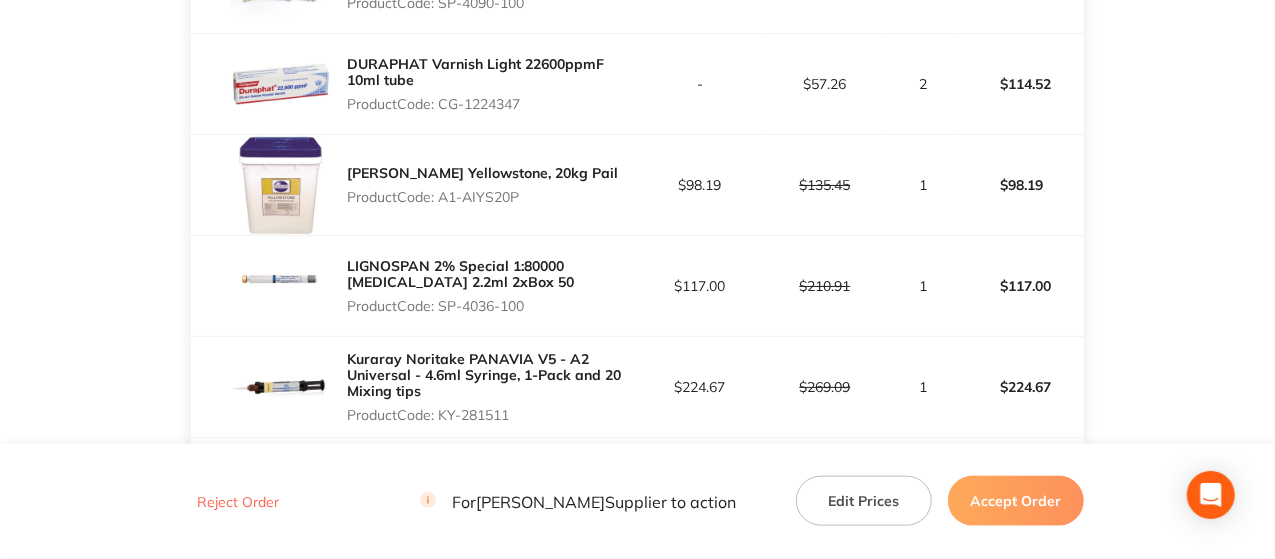 drag, startPoint x: 556, startPoint y: 311, endPoint x: 443, endPoint y: 325, distance: 113.86395 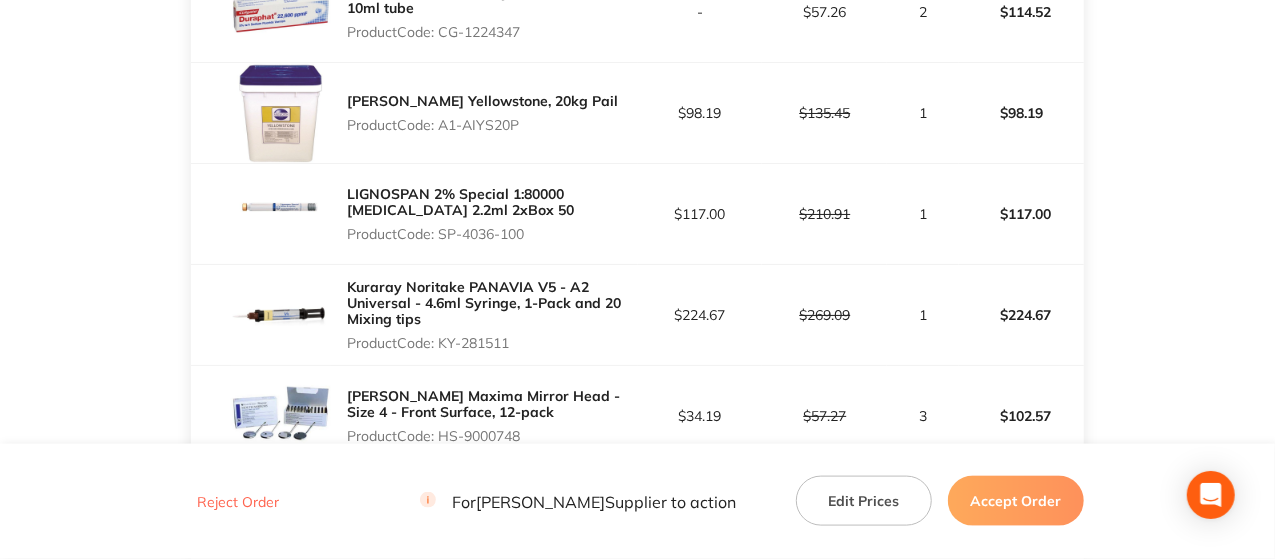 scroll, scrollTop: 1100, scrollLeft: 0, axis: vertical 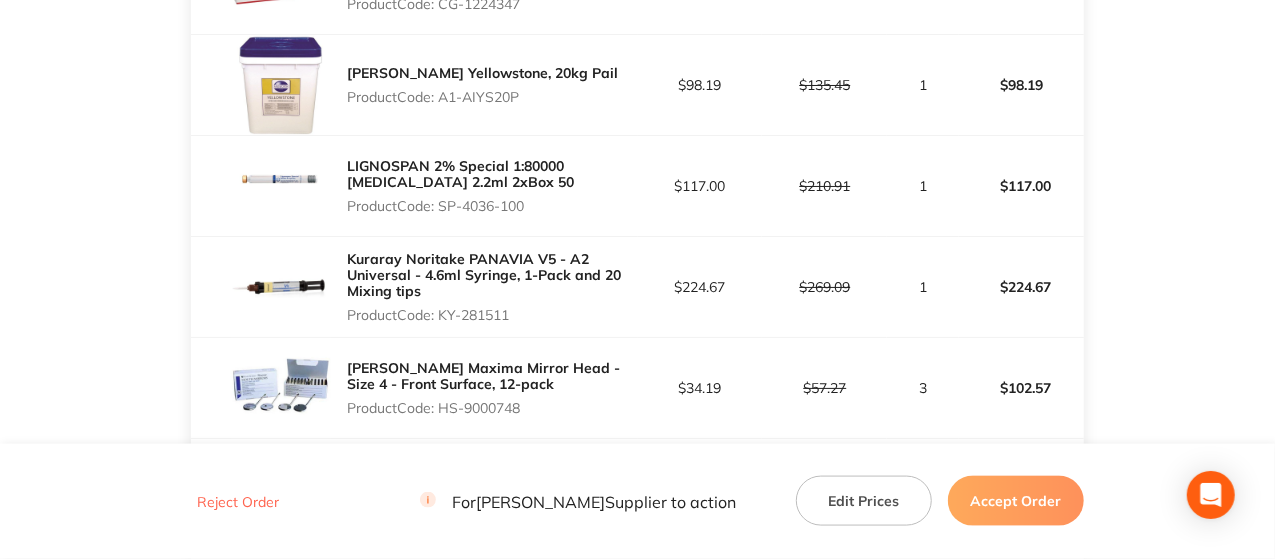 drag, startPoint x: 549, startPoint y: 320, endPoint x: 444, endPoint y: 330, distance: 105.47511 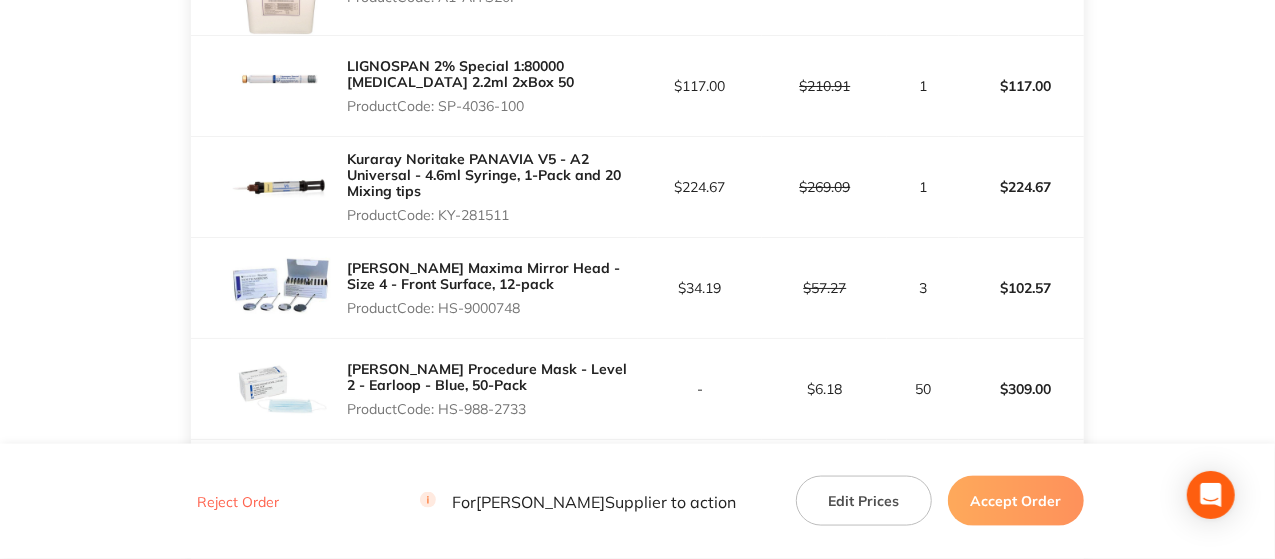 drag, startPoint x: 540, startPoint y: 319, endPoint x: 442, endPoint y: 320, distance: 98.005104 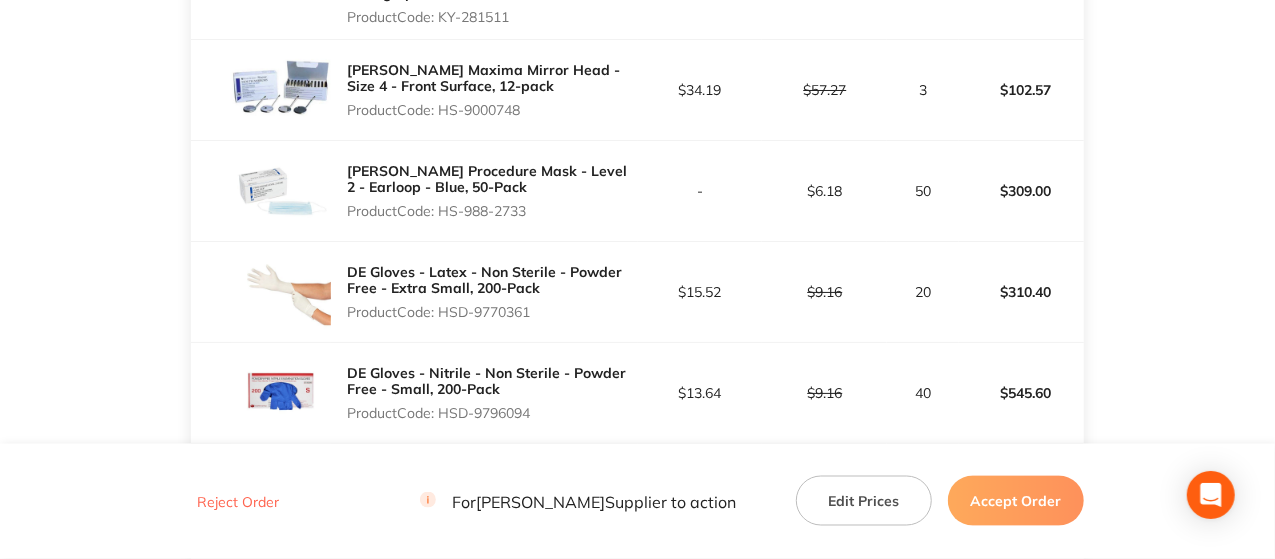 scroll, scrollTop: 1400, scrollLeft: 0, axis: vertical 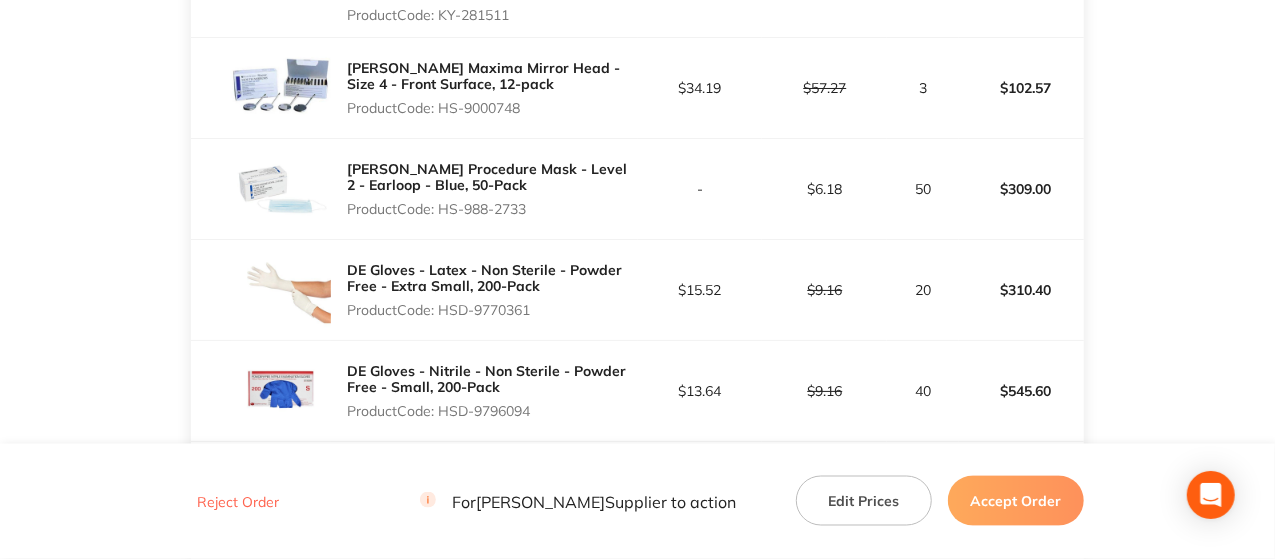 drag, startPoint x: 566, startPoint y: 325, endPoint x: 443, endPoint y: 327, distance: 123.01626 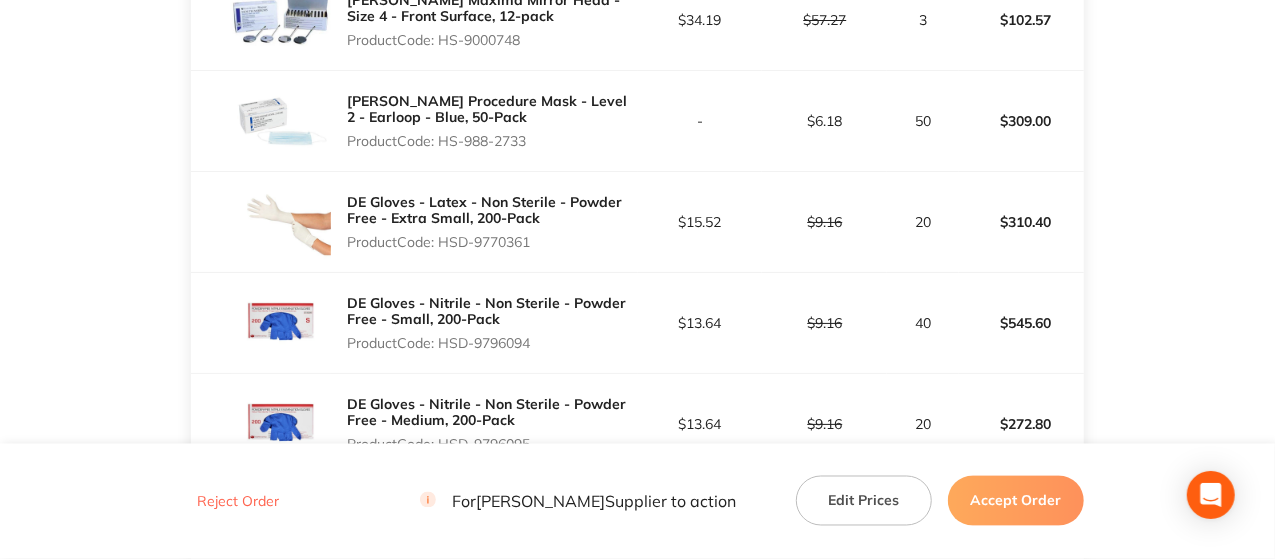 scroll, scrollTop: 1500, scrollLeft: 0, axis: vertical 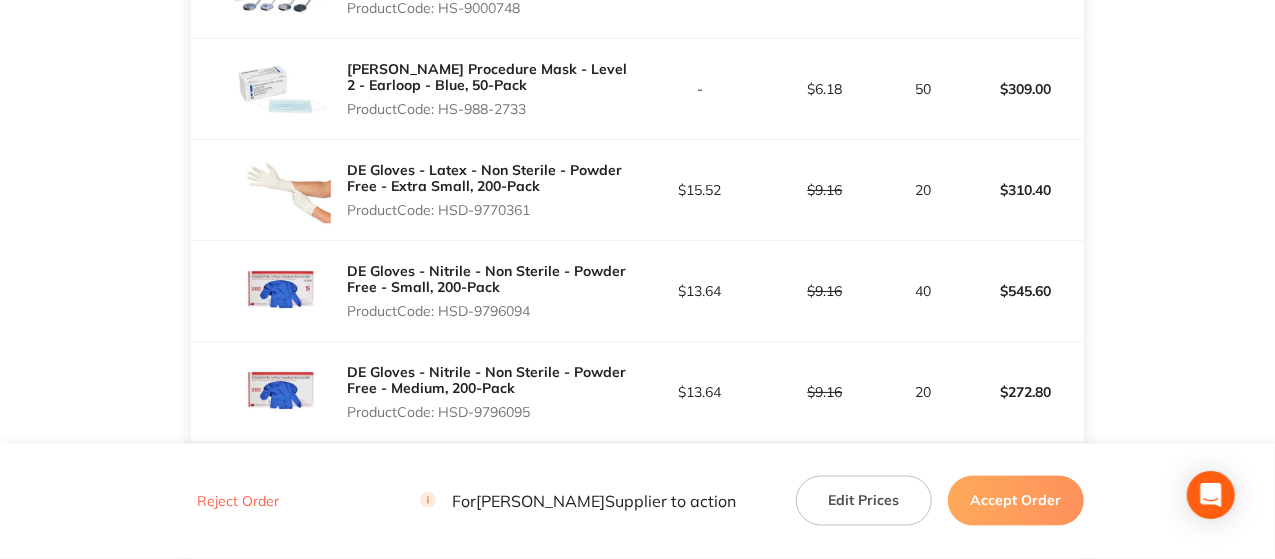 drag, startPoint x: 544, startPoint y: 317, endPoint x: 442, endPoint y: 324, distance: 102.239914 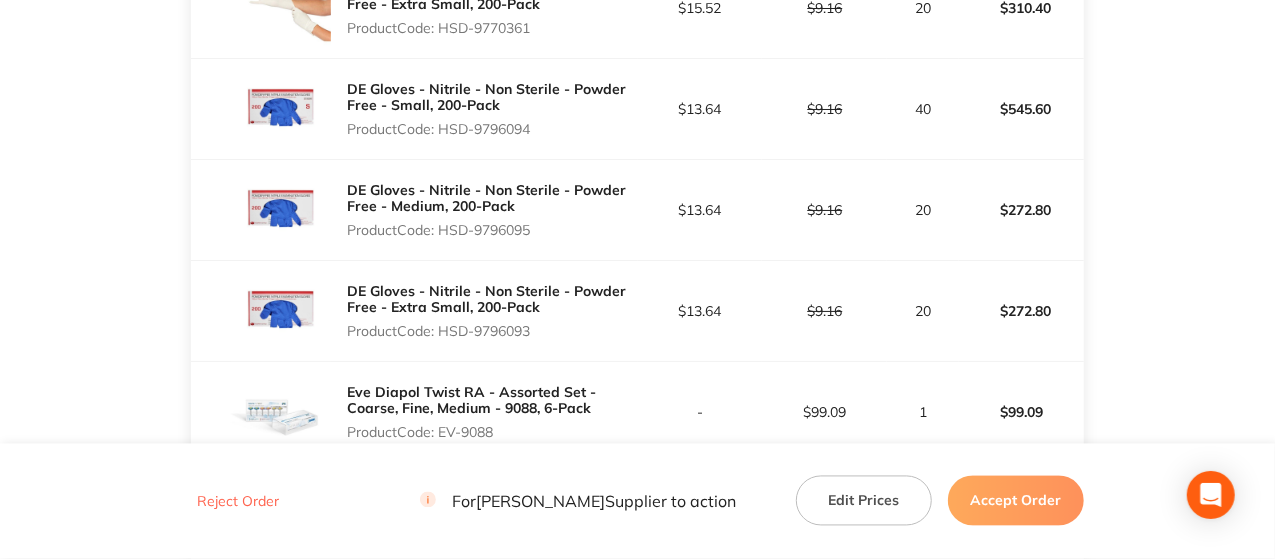 scroll, scrollTop: 1700, scrollLeft: 0, axis: vertical 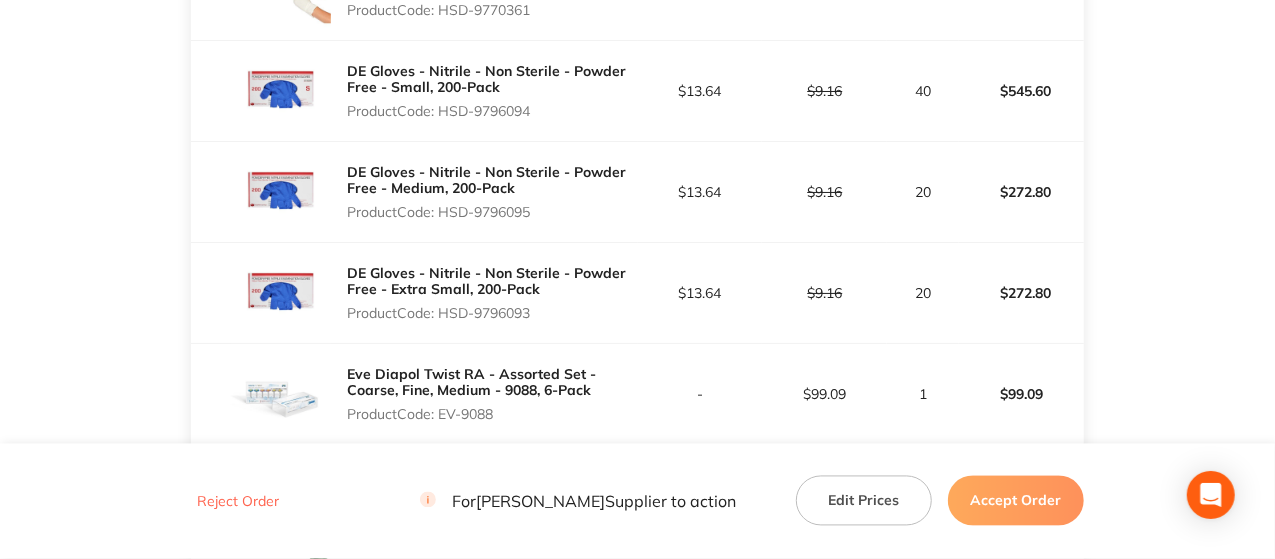 drag, startPoint x: 542, startPoint y: 316, endPoint x: 440, endPoint y: 326, distance: 102.48902 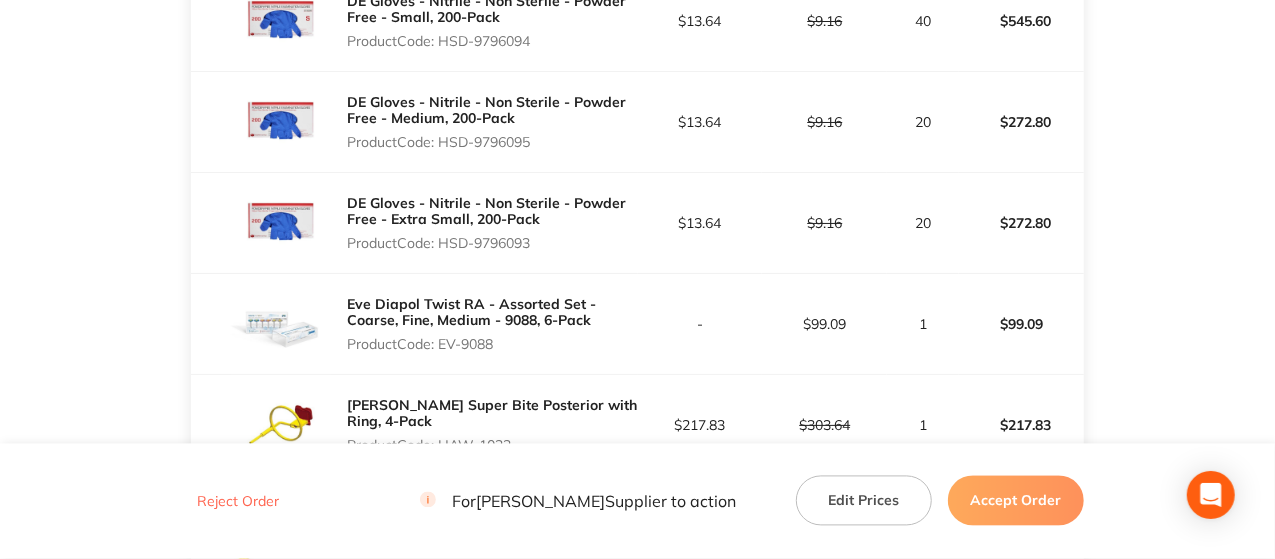 scroll, scrollTop: 1800, scrollLeft: 0, axis: vertical 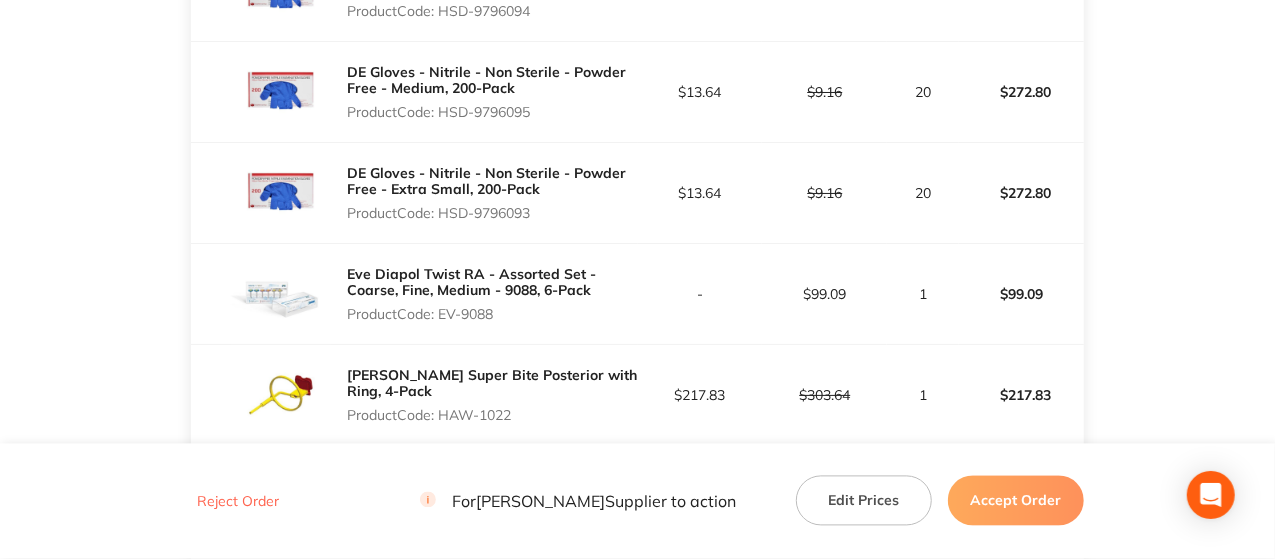 drag, startPoint x: 523, startPoint y: 331, endPoint x: 439, endPoint y: 327, distance: 84.095184 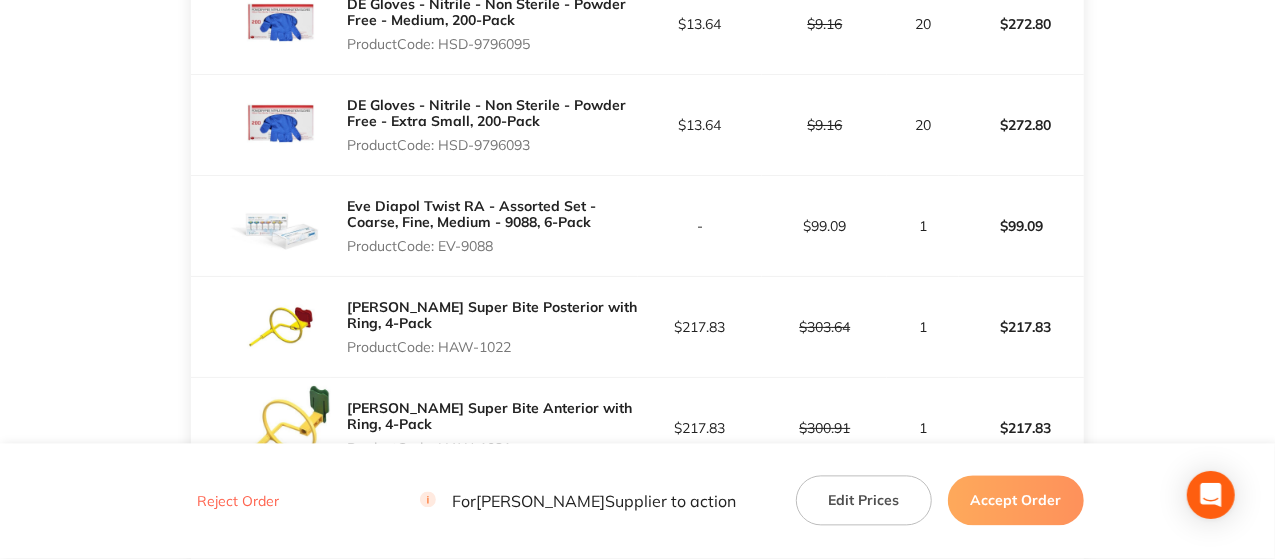 scroll, scrollTop: 1900, scrollLeft: 0, axis: vertical 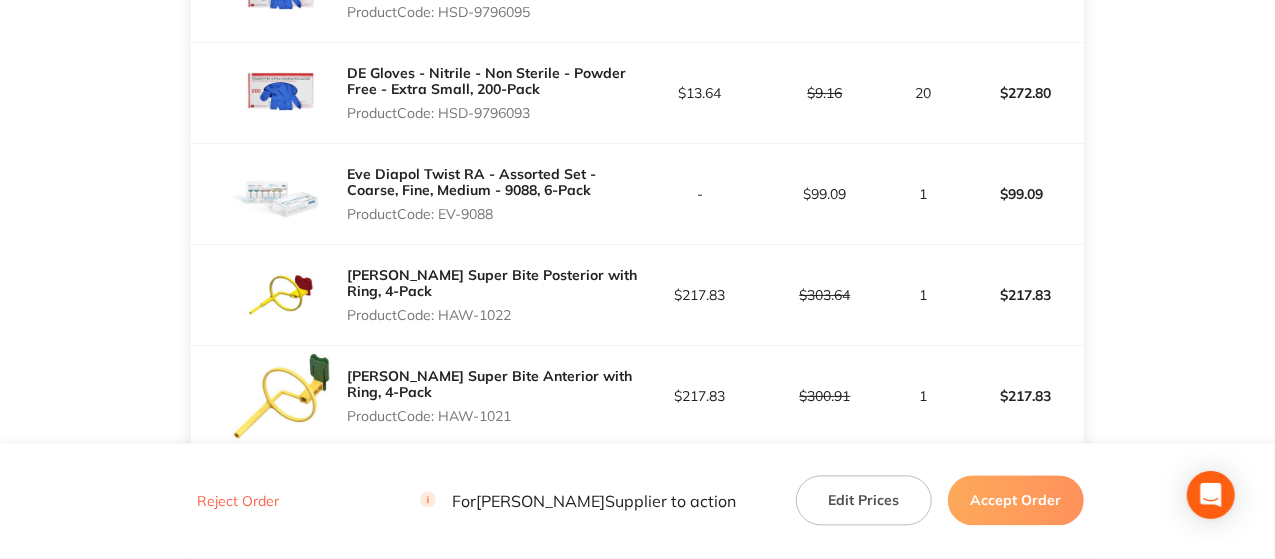drag, startPoint x: 541, startPoint y: 335, endPoint x: 444, endPoint y: 333, distance: 97.020615 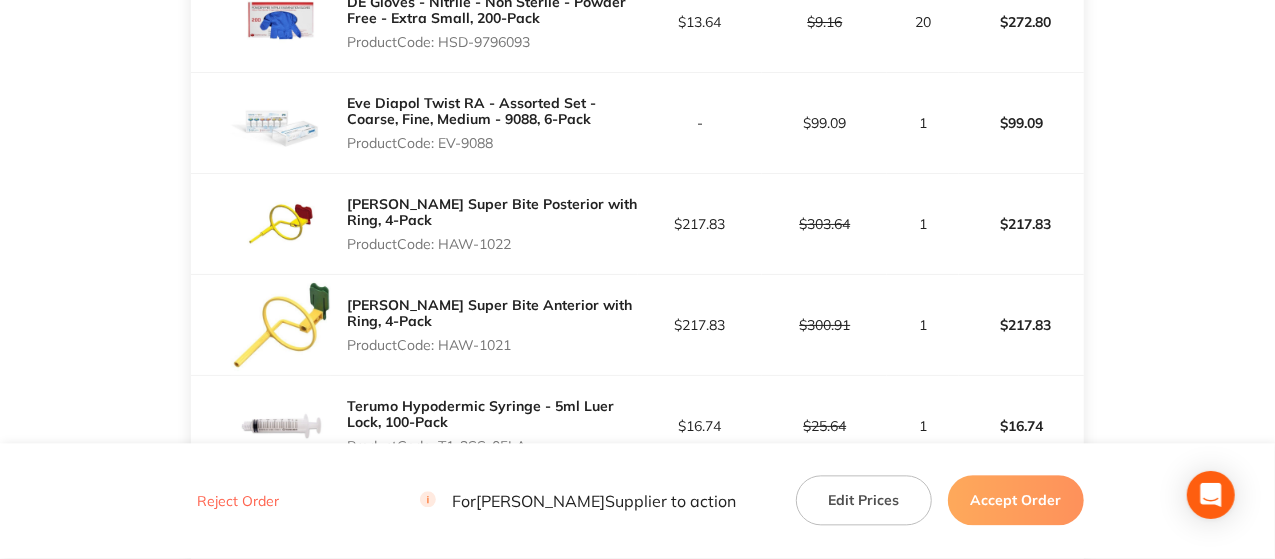 scroll, scrollTop: 2000, scrollLeft: 0, axis: vertical 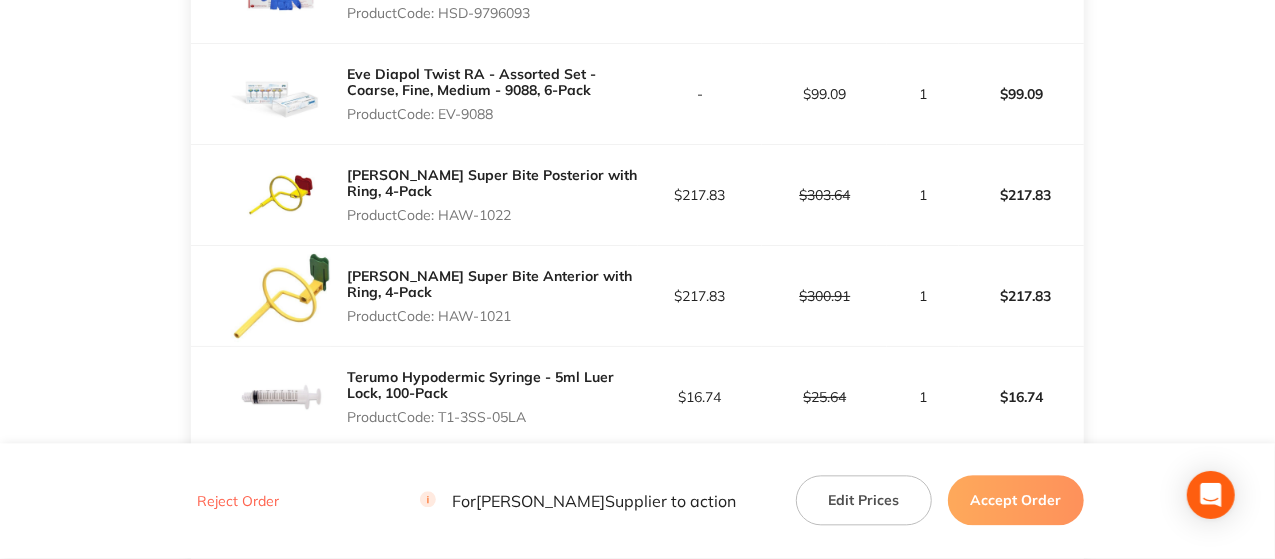 drag, startPoint x: 517, startPoint y: 333, endPoint x: 442, endPoint y: 330, distance: 75.059975 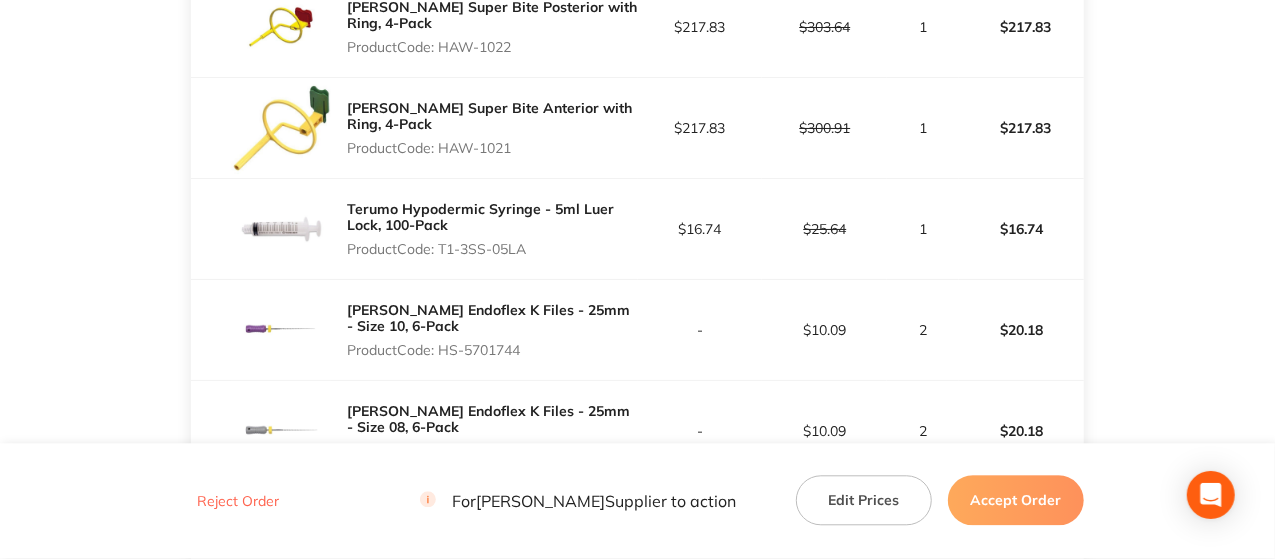 scroll, scrollTop: 2200, scrollLeft: 0, axis: vertical 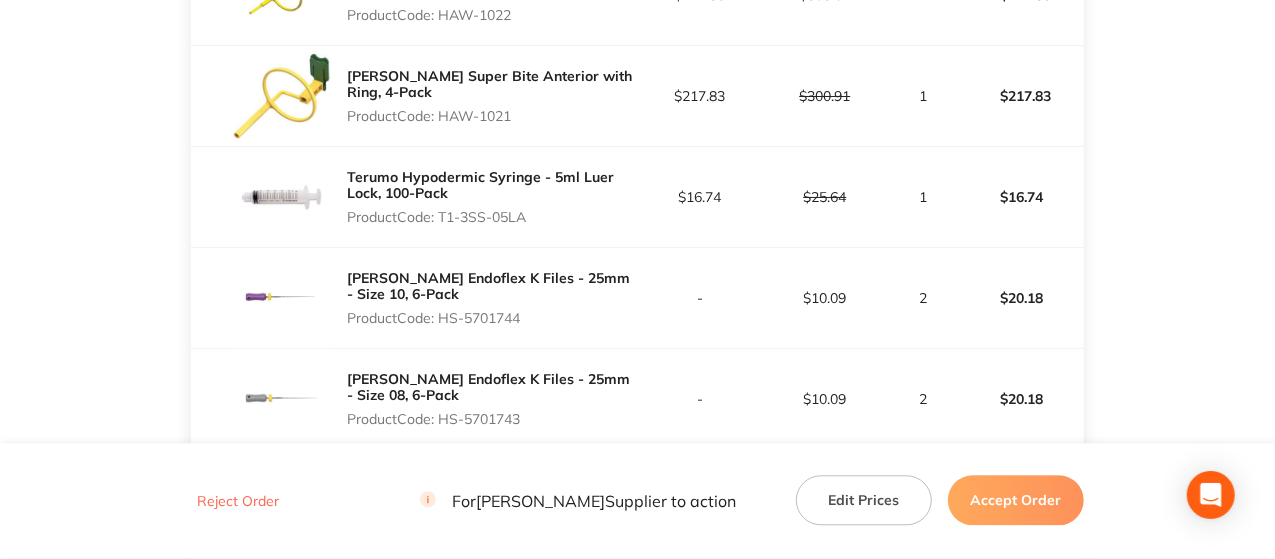 drag, startPoint x: 549, startPoint y: 335, endPoint x: 444, endPoint y: 339, distance: 105.076164 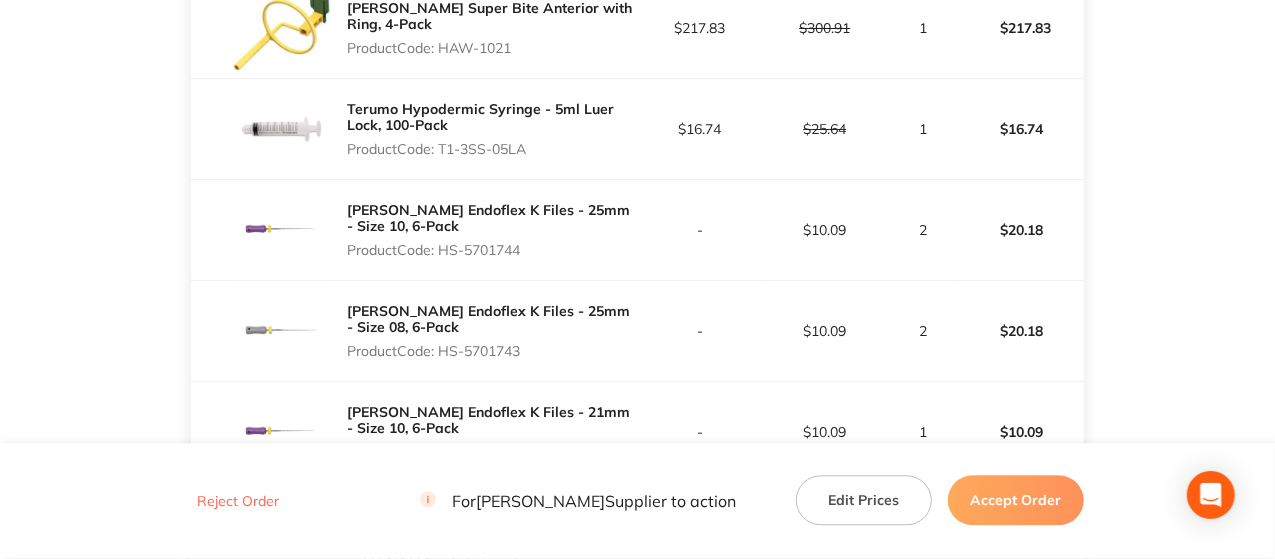 scroll, scrollTop: 2300, scrollLeft: 0, axis: vertical 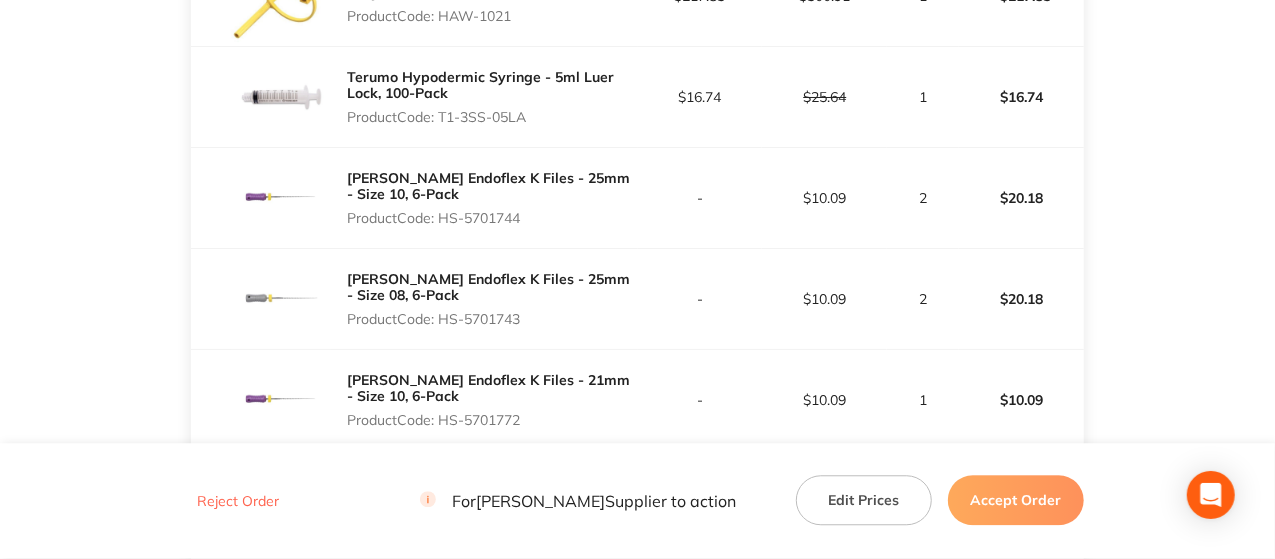 drag, startPoint x: 548, startPoint y: 326, endPoint x: 445, endPoint y: 332, distance: 103.17461 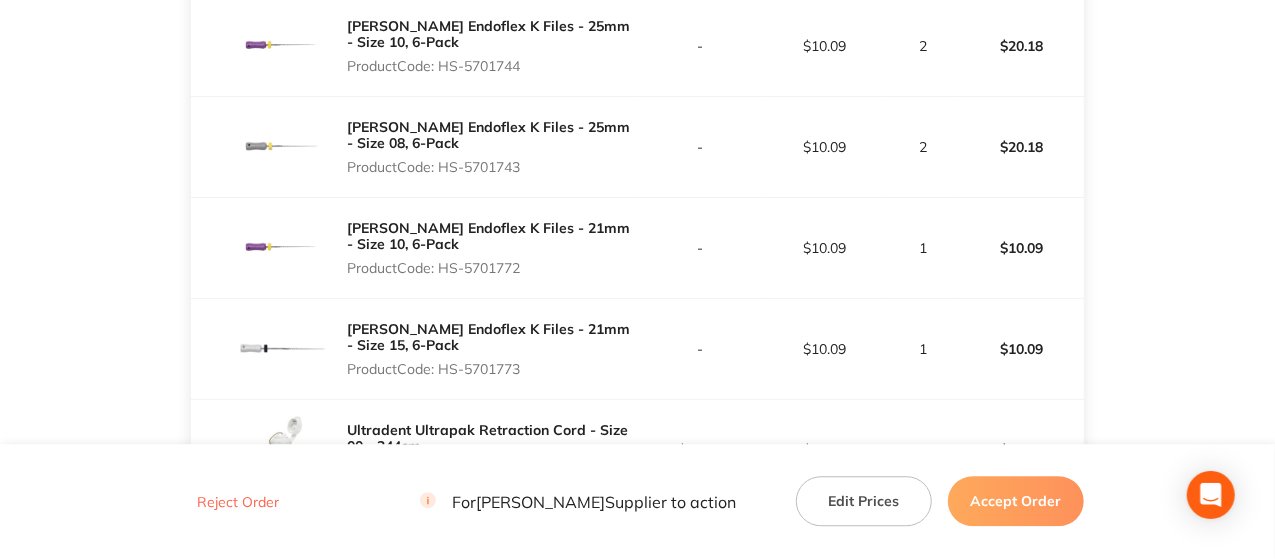 scroll, scrollTop: 2500, scrollLeft: 0, axis: vertical 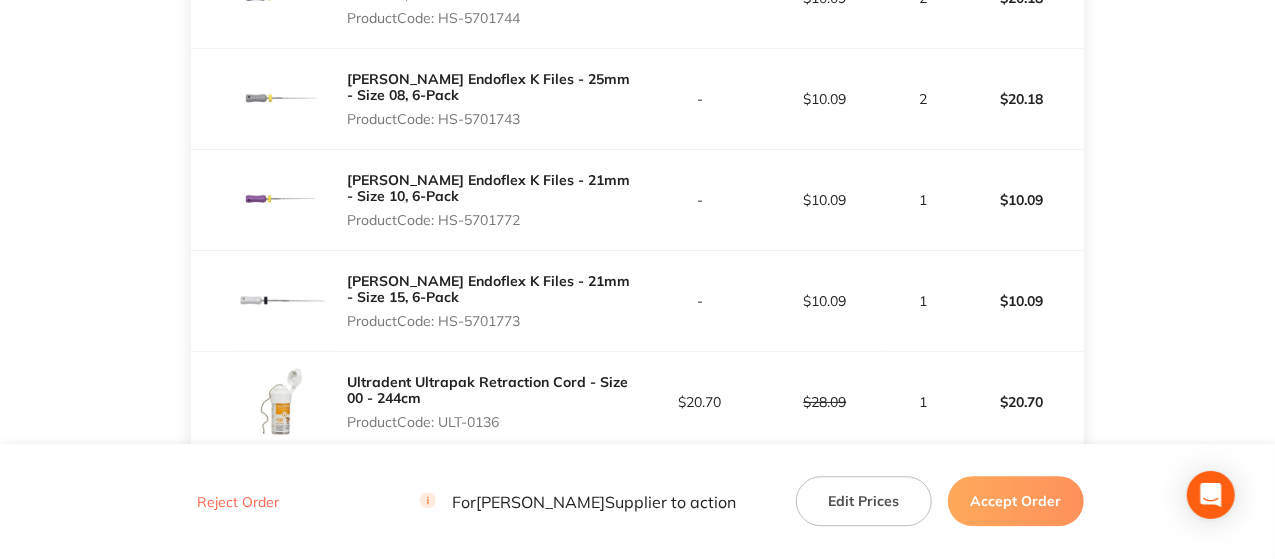 drag, startPoint x: 542, startPoint y: 220, endPoint x: 442, endPoint y: 226, distance: 100.17984 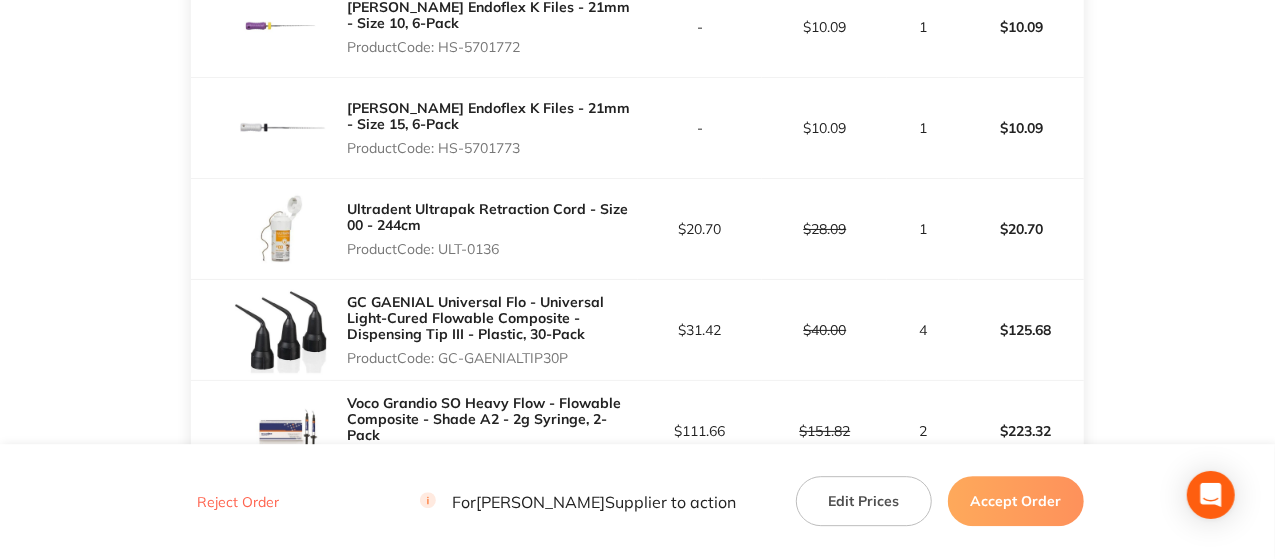scroll, scrollTop: 2700, scrollLeft: 0, axis: vertical 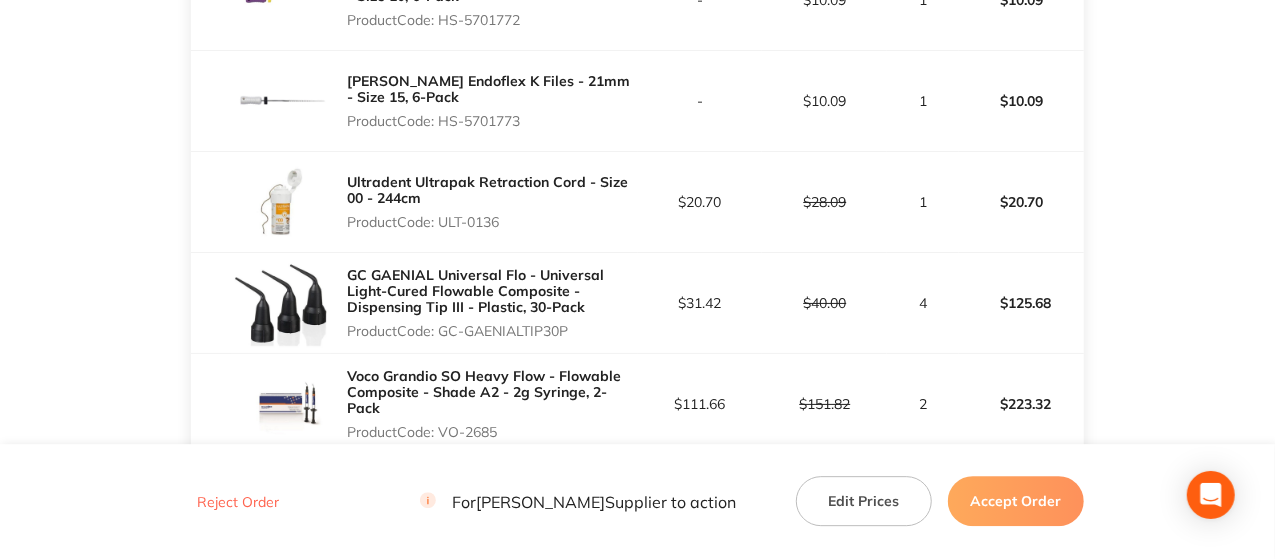 drag, startPoint x: 500, startPoint y: 232, endPoint x: 444, endPoint y: 242, distance: 56.88585 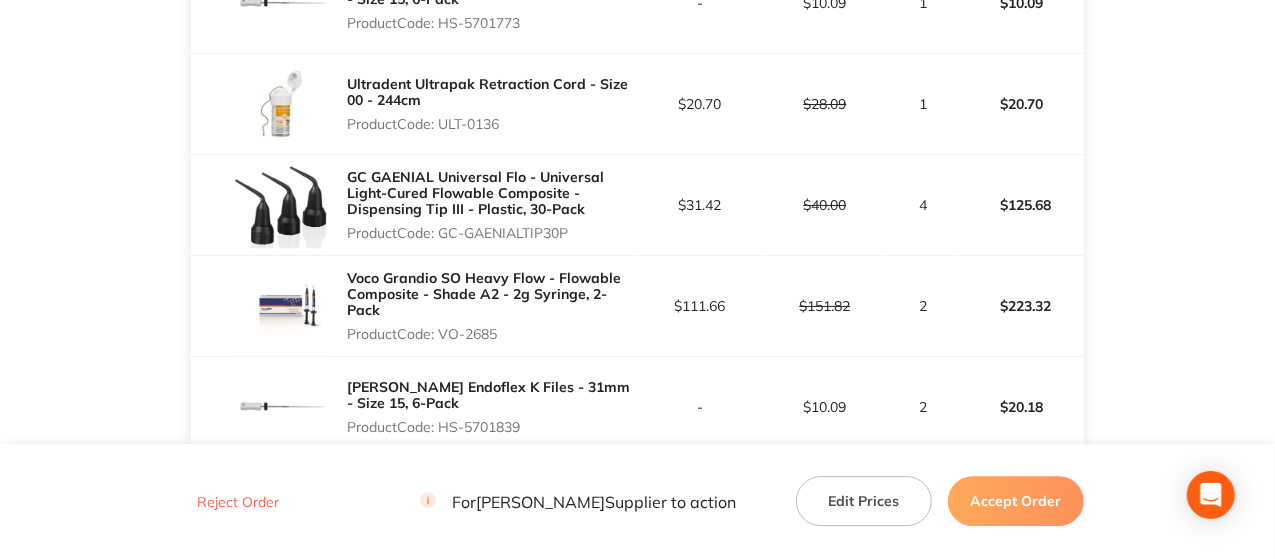 scroll, scrollTop: 2800, scrollLeft: 0, axis: vertical 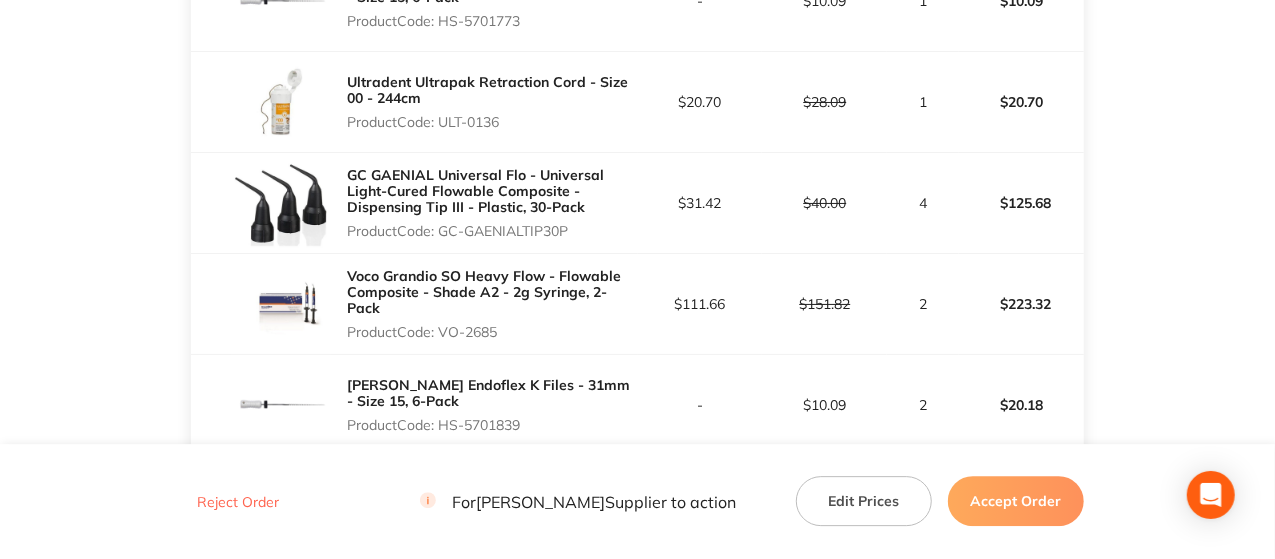 drag, startPoint x: 520, startPoint y: 327, endPoint x: 443, endPoint y: 336, distance: 77.52419 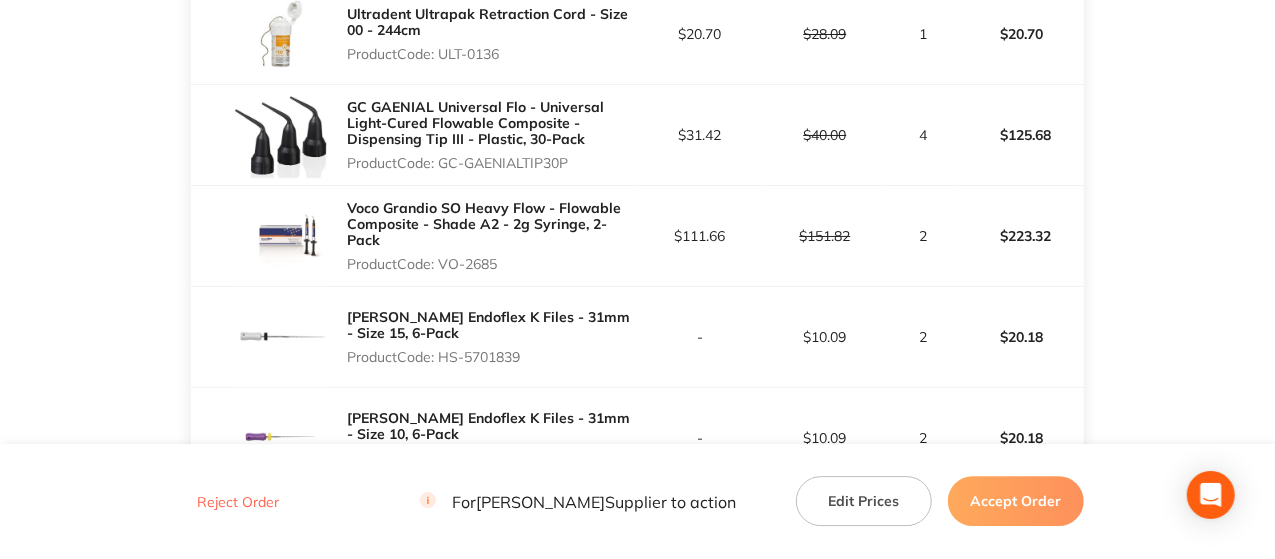 scroll, scrollTop: 2900, scrollLeft: 0, axis: vertical 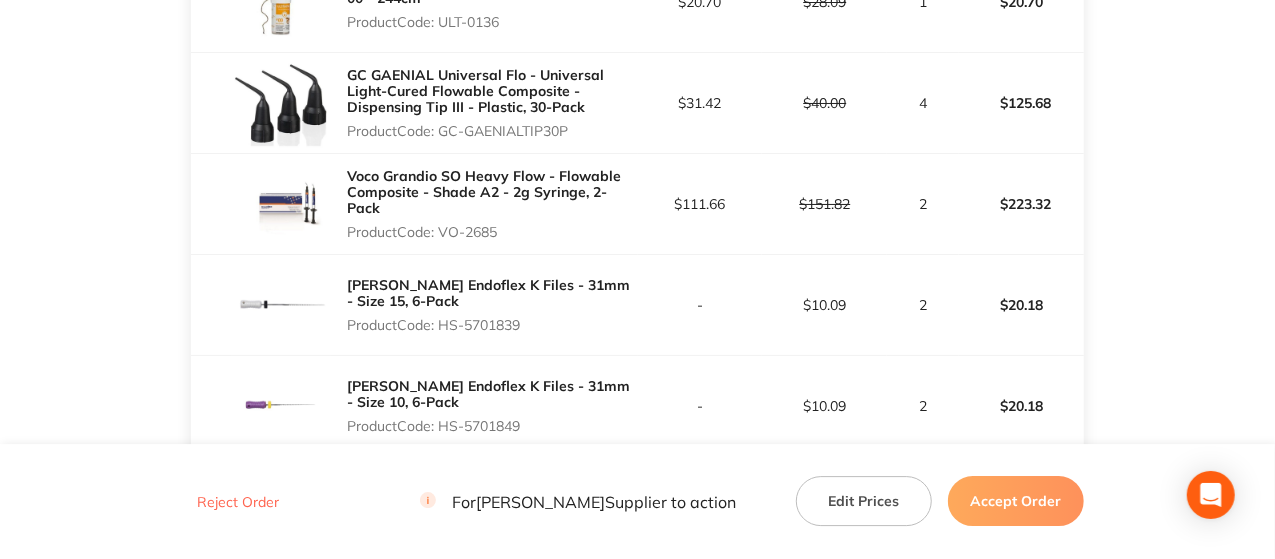 drag, startPoint x: 539, startPoint y: 338, endPoint x: 440, endPoint y: 335, distance: 99.04544 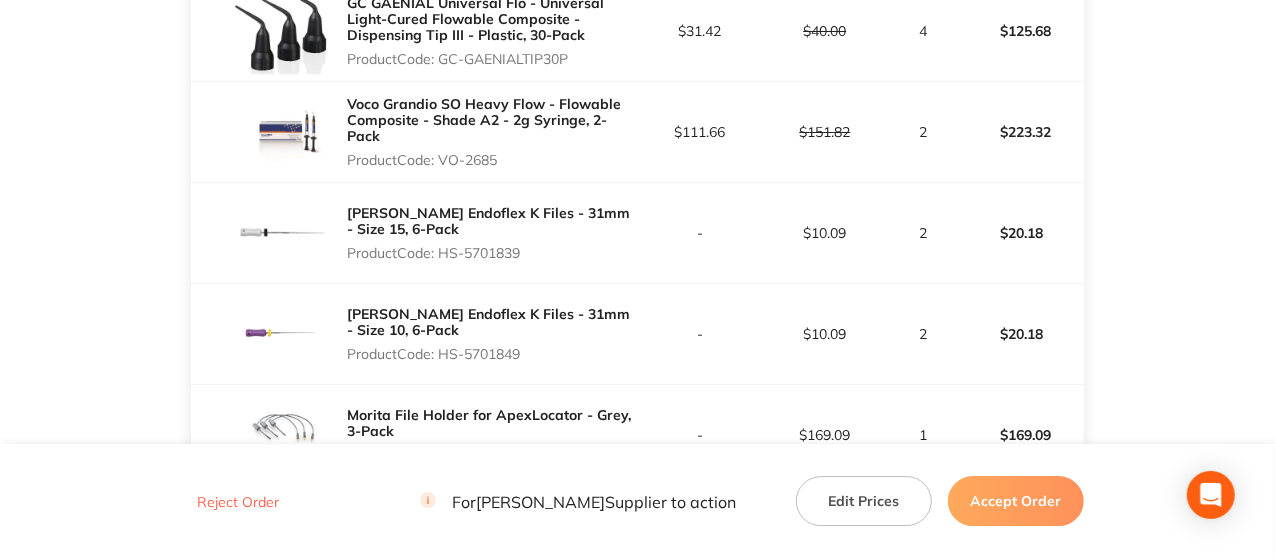 scroll, scrollTop: 3000, scrollLeft: 0, axis: vertical 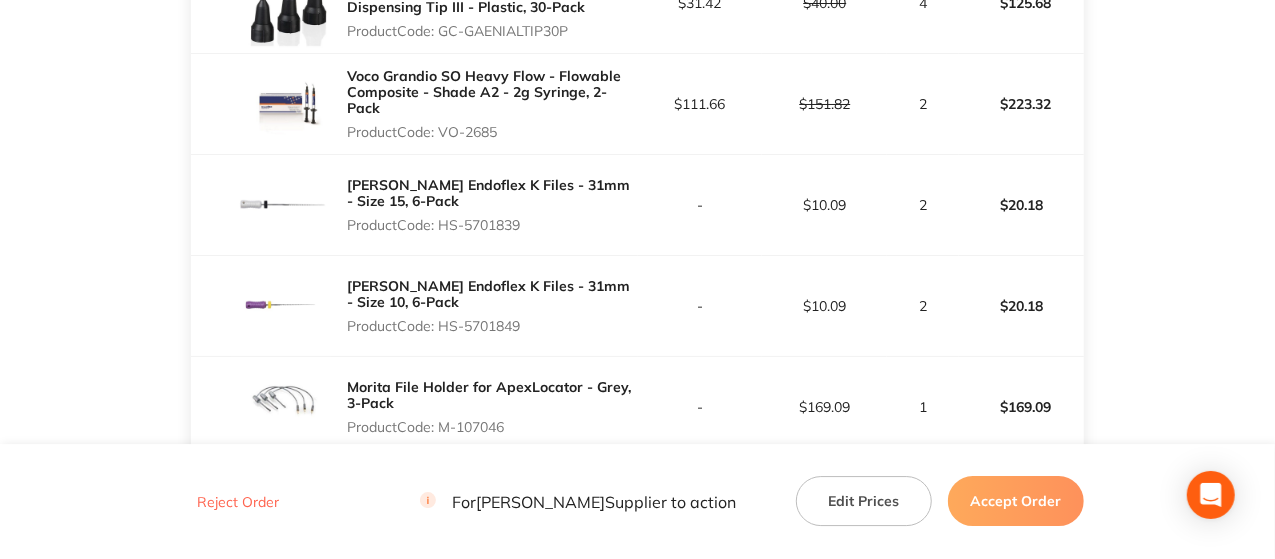 drag, startPoint x: 524, startPoint y: 333, endPoint x: 442, endPoint y: 332, distance: 82.006096 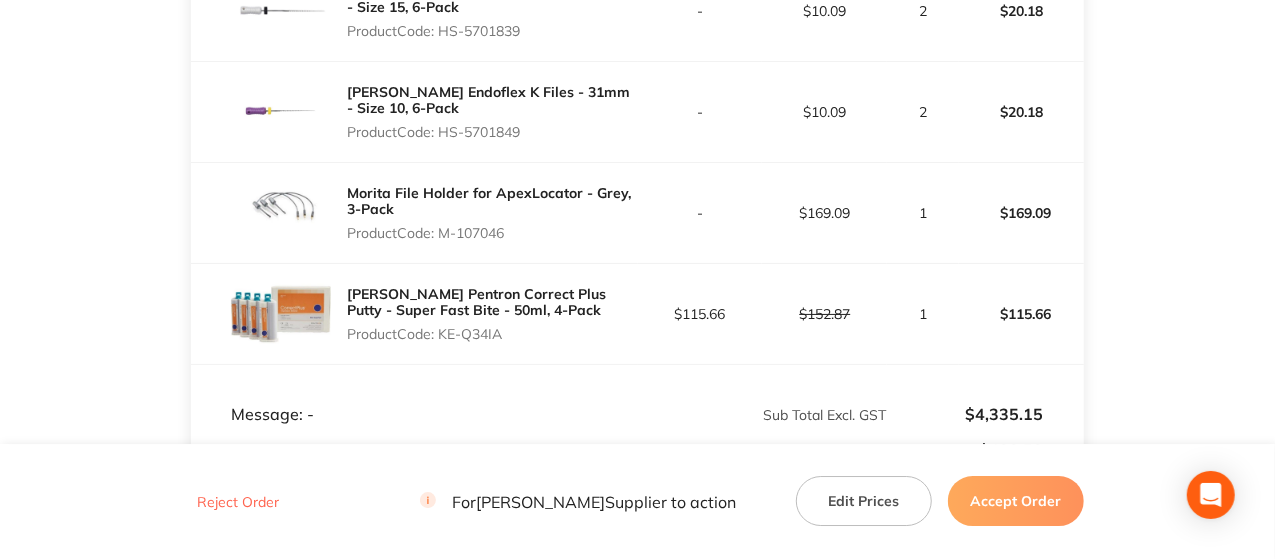 scroll, scrollTop: 3200, scrollLeft: 0, axis: vertical 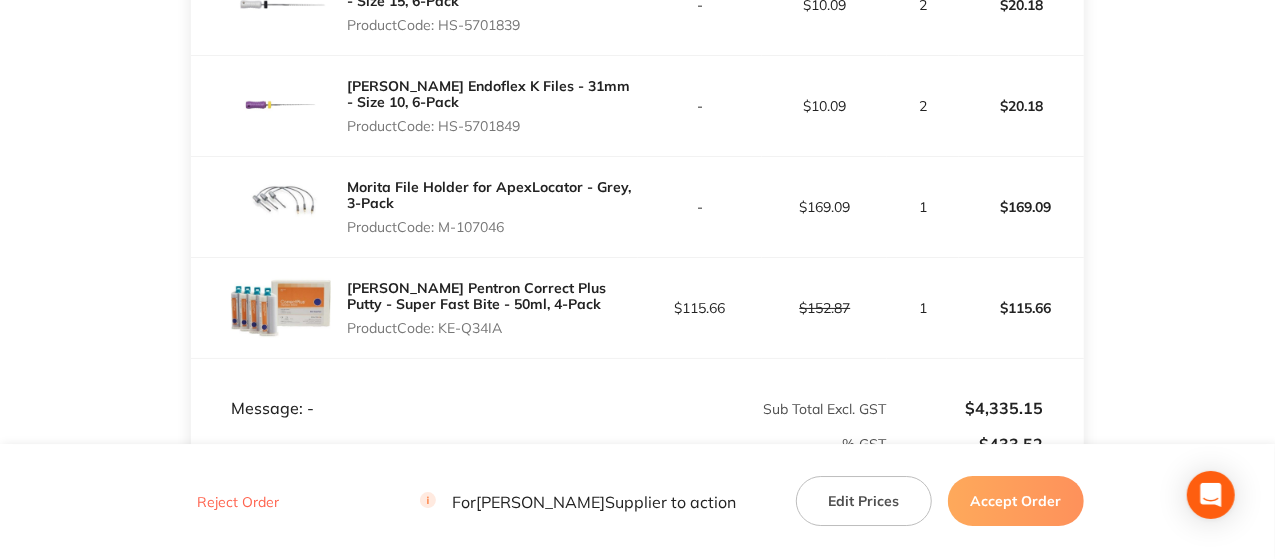 click on "Morita File Holder for ApexLocator - Grey, 3-Pack" at bounding box center [492, 195] 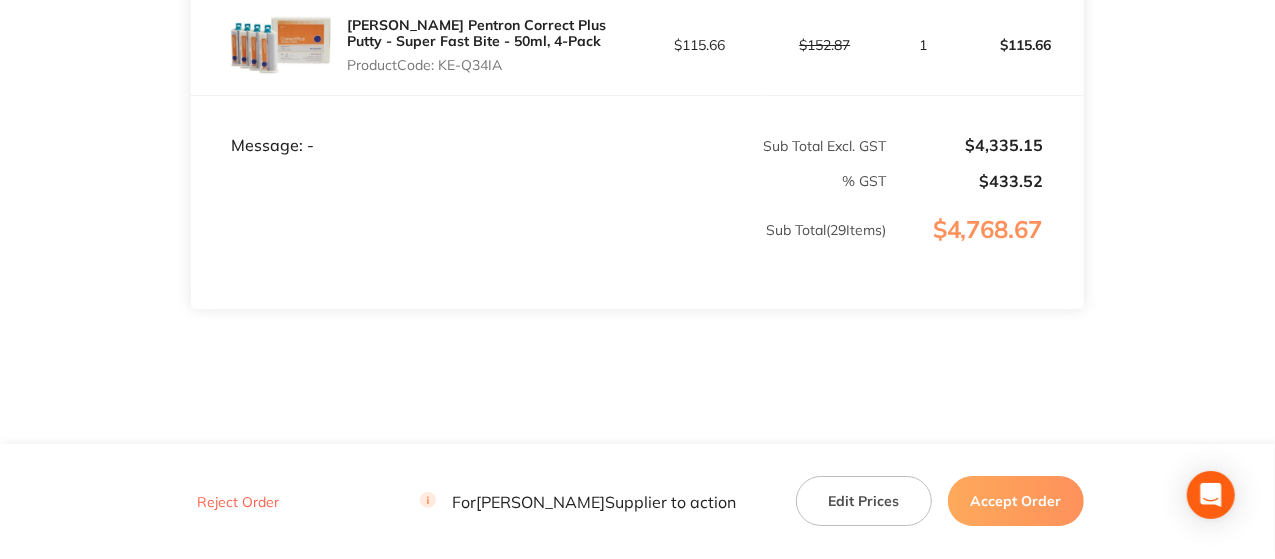 scroll, scrollTop: 3492, scrollLeft: 0, axis: vertical 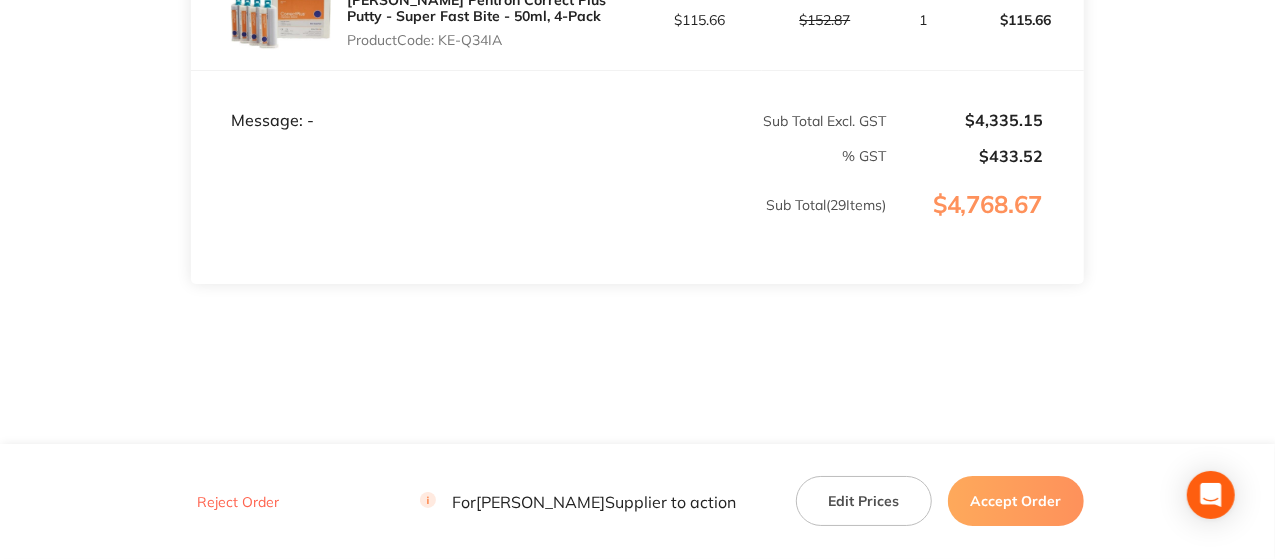 click on "Accept Order" at bounding box center [1016, 501] 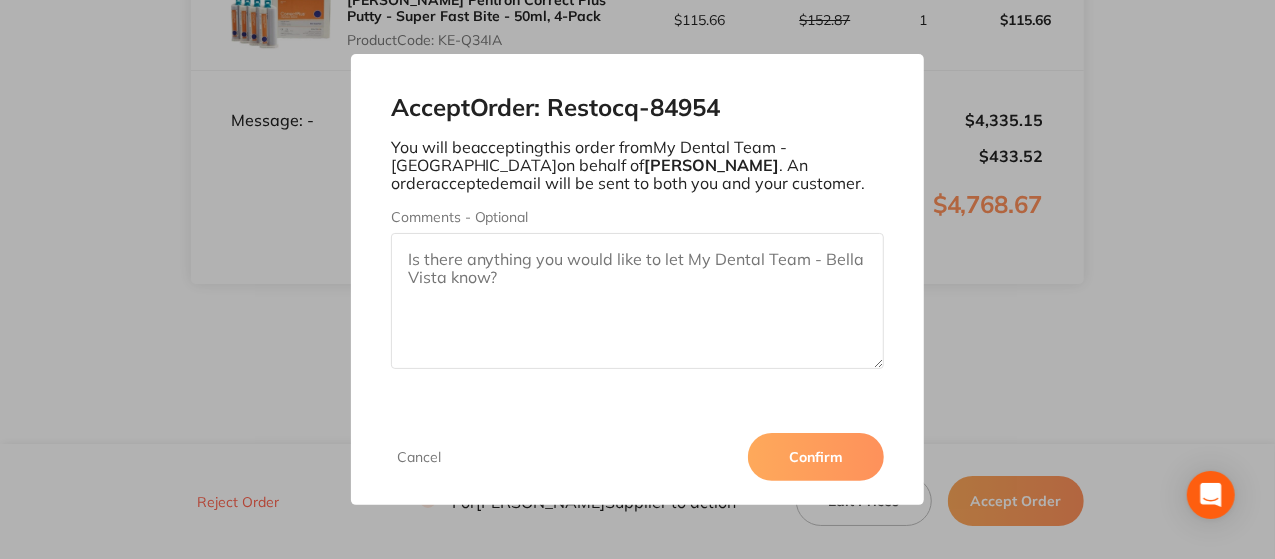 click on "Confirm" at bounding box center (816, 457) 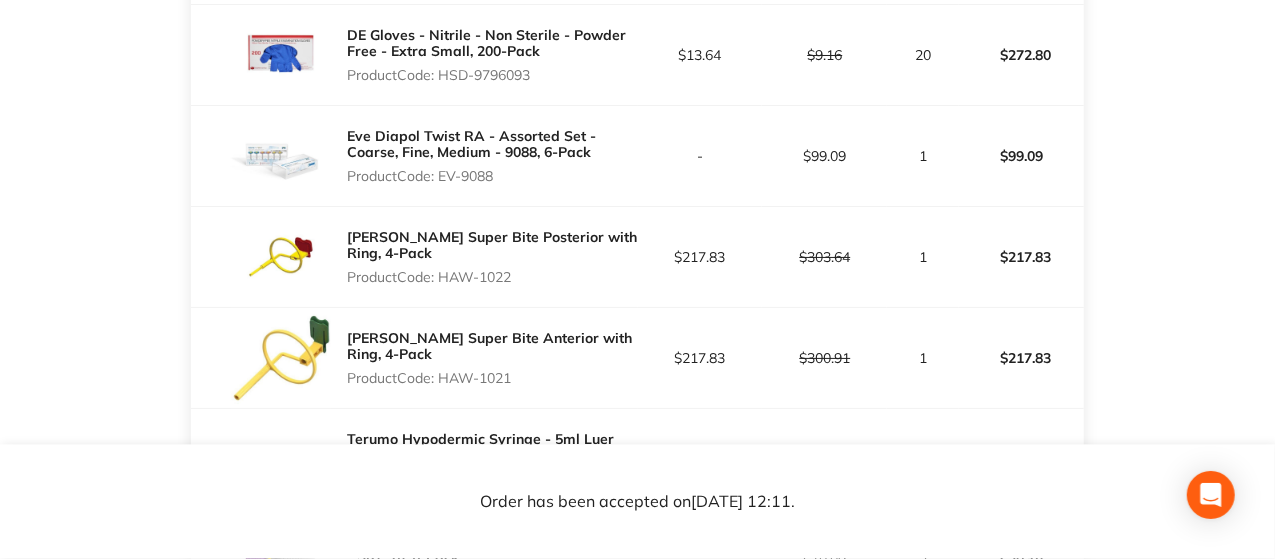 scroll, scrollTop: 1690, scrollLeft: 0, axis: vertical 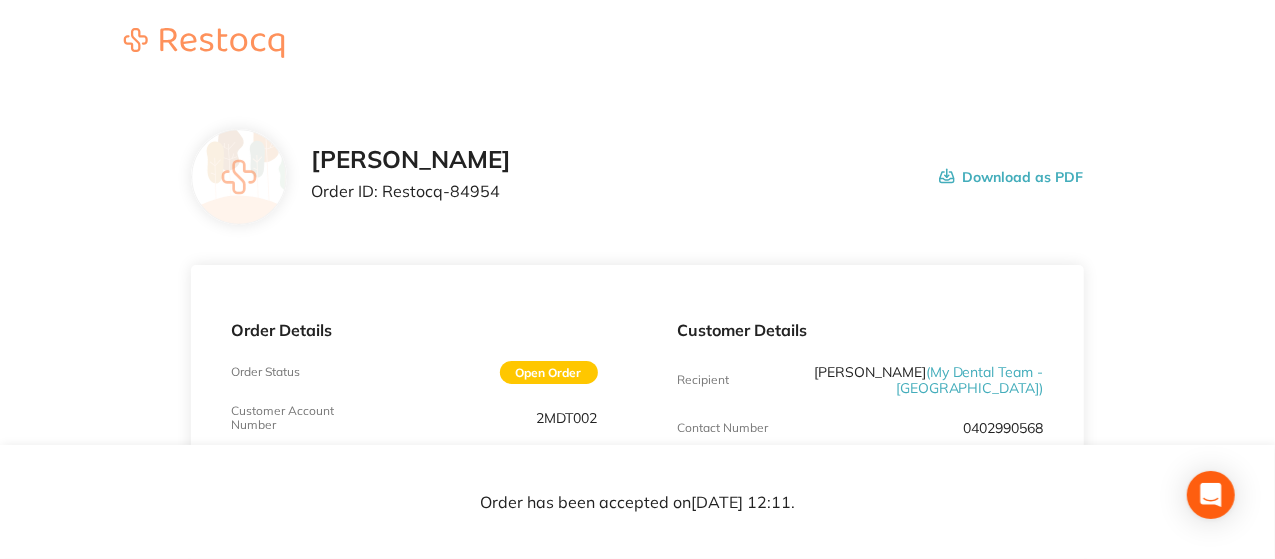 click on "Order ID: Restocq- 84954" at bounding box center [411, 191] 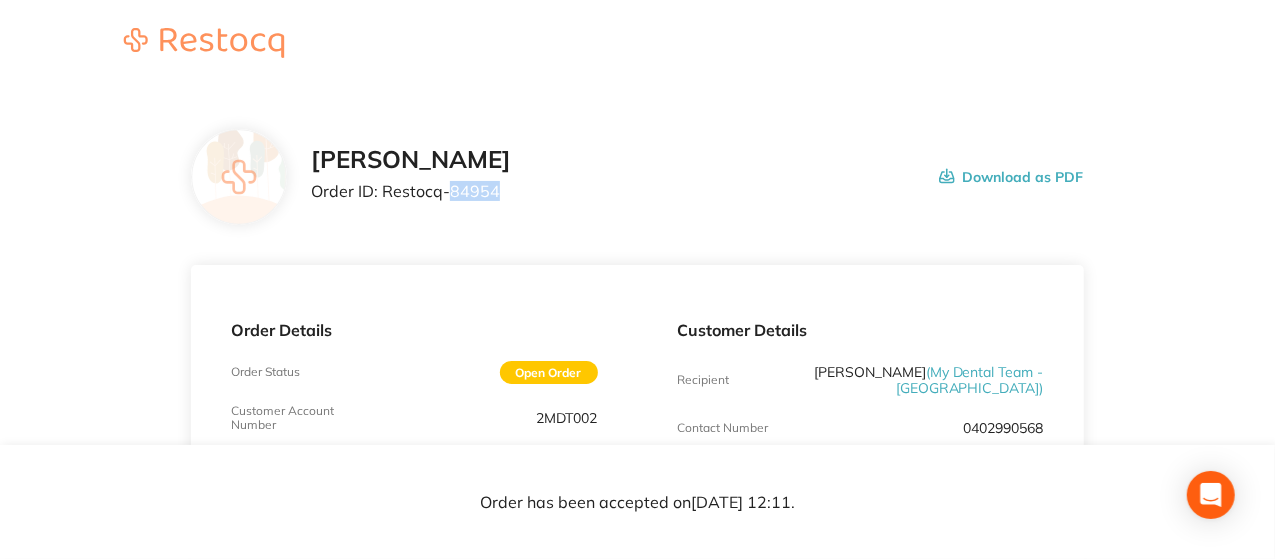 click on "Order ID: Restocq- 84954" at bounding box center [411, 191] 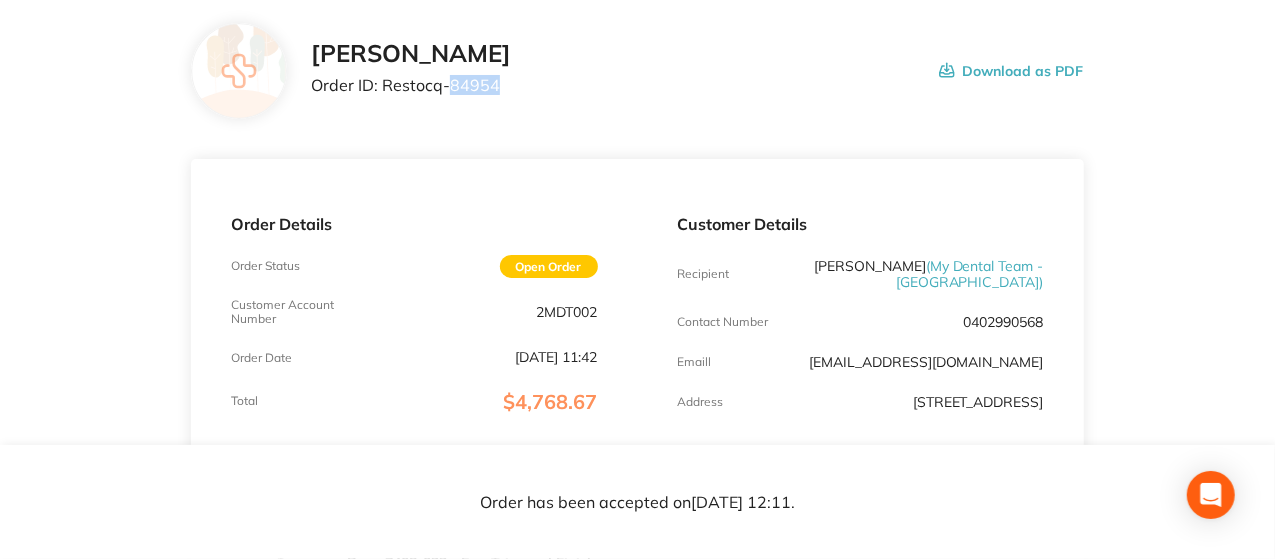 scroll, scrollTop: 300, scrollLeft: 0, axis: vertical 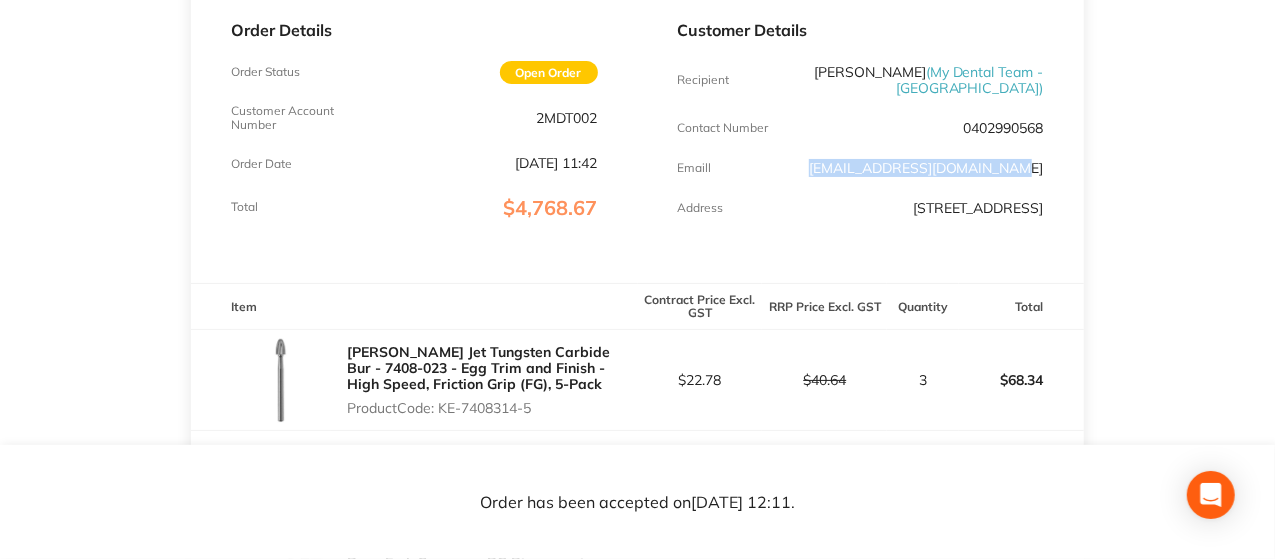 drag, startPoint x: 1057, startPoint y: 168, endPoint x: 840, endPoint y: 180, distance: 217.33154 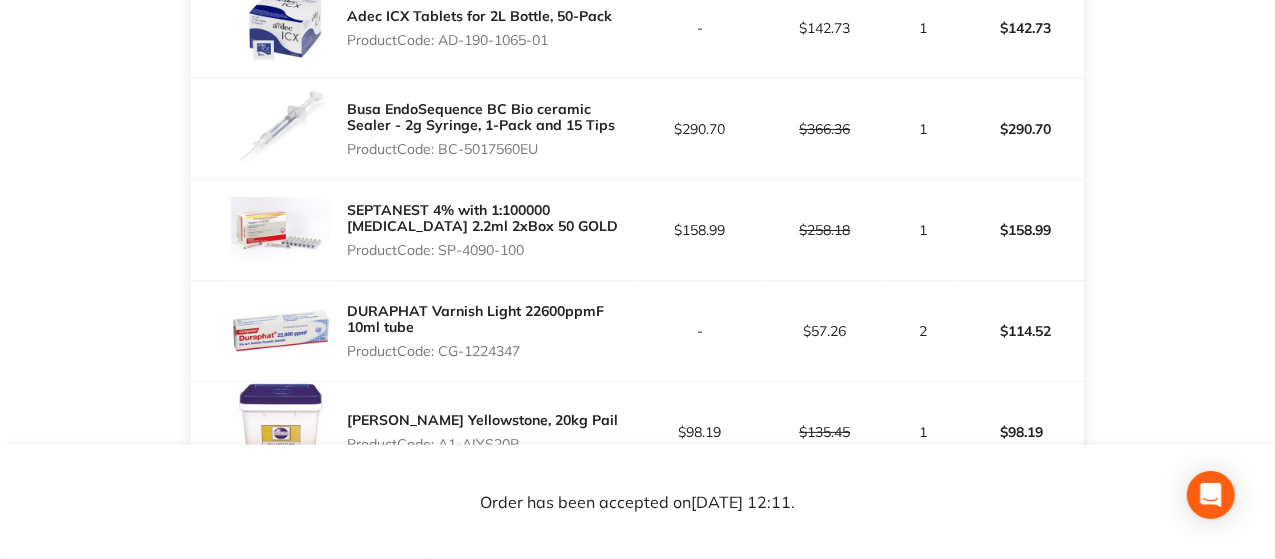 scroll, scrollTop: 765, scrollLeft: 0, axis: vertical 